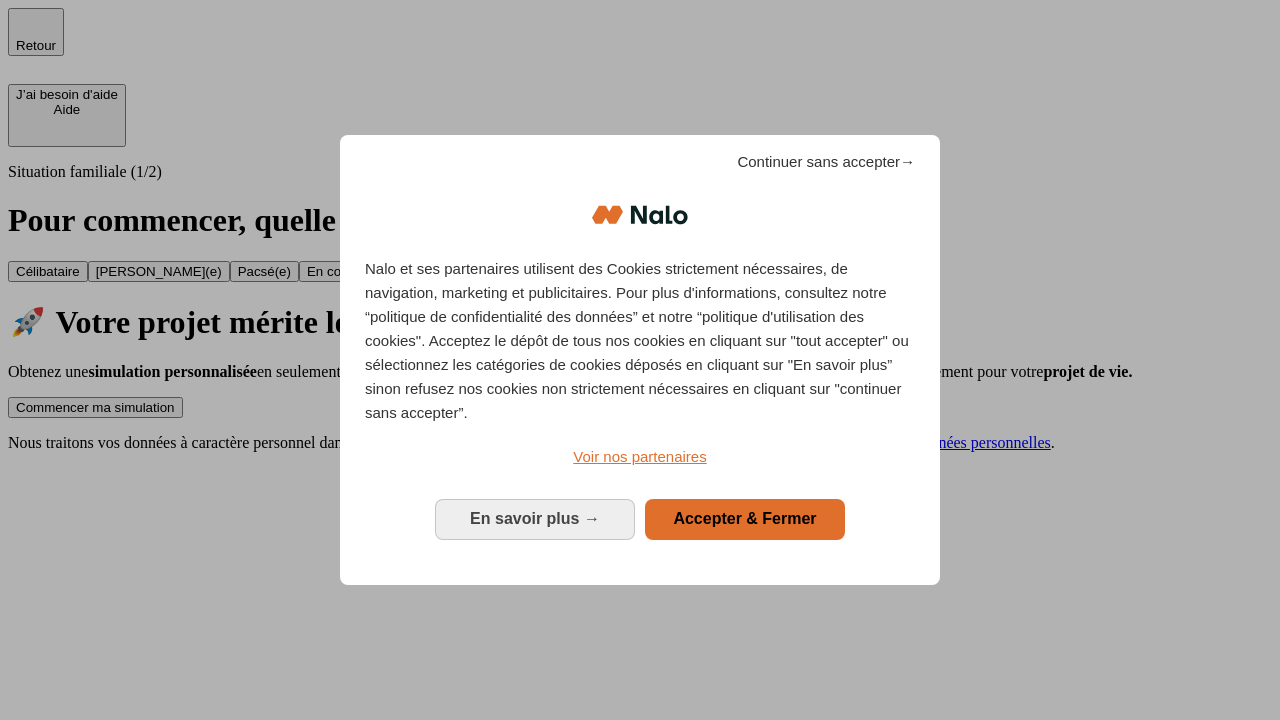 scroll, scrollTop: 0, scrollLeft: 0, axis: both 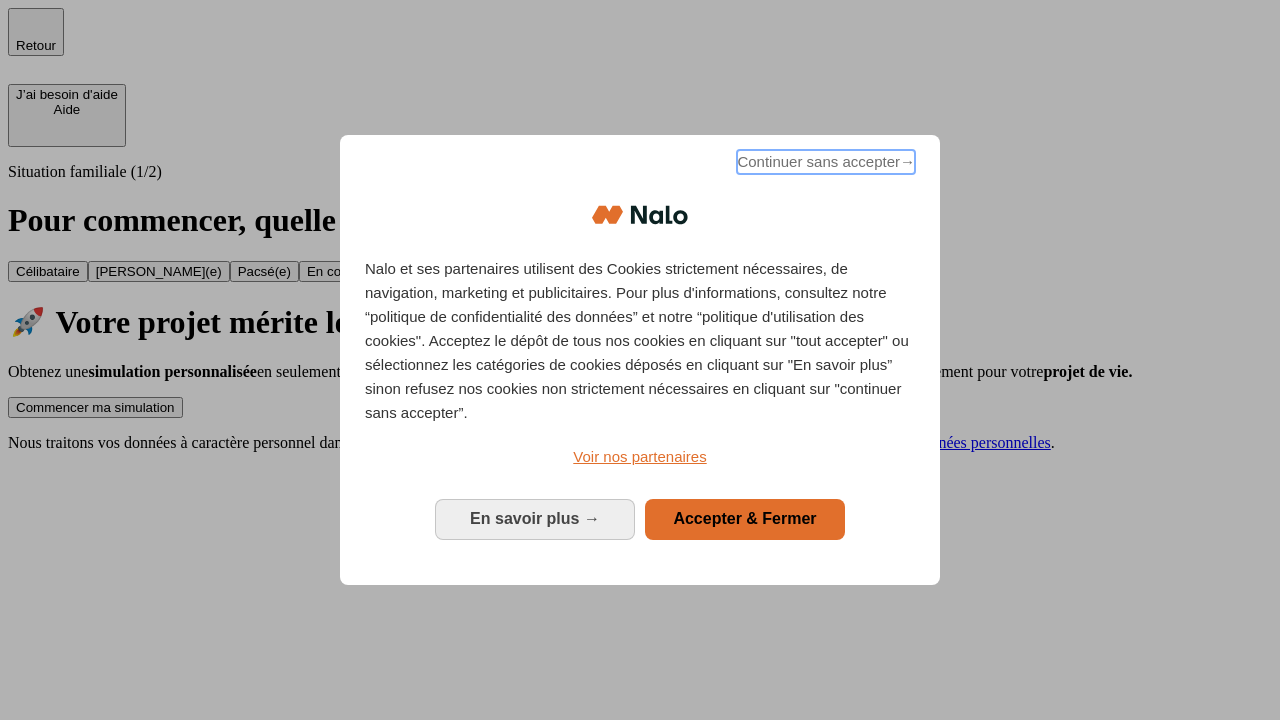 click on "Continuer sans accepter  →" at bounding box center [826, 162] 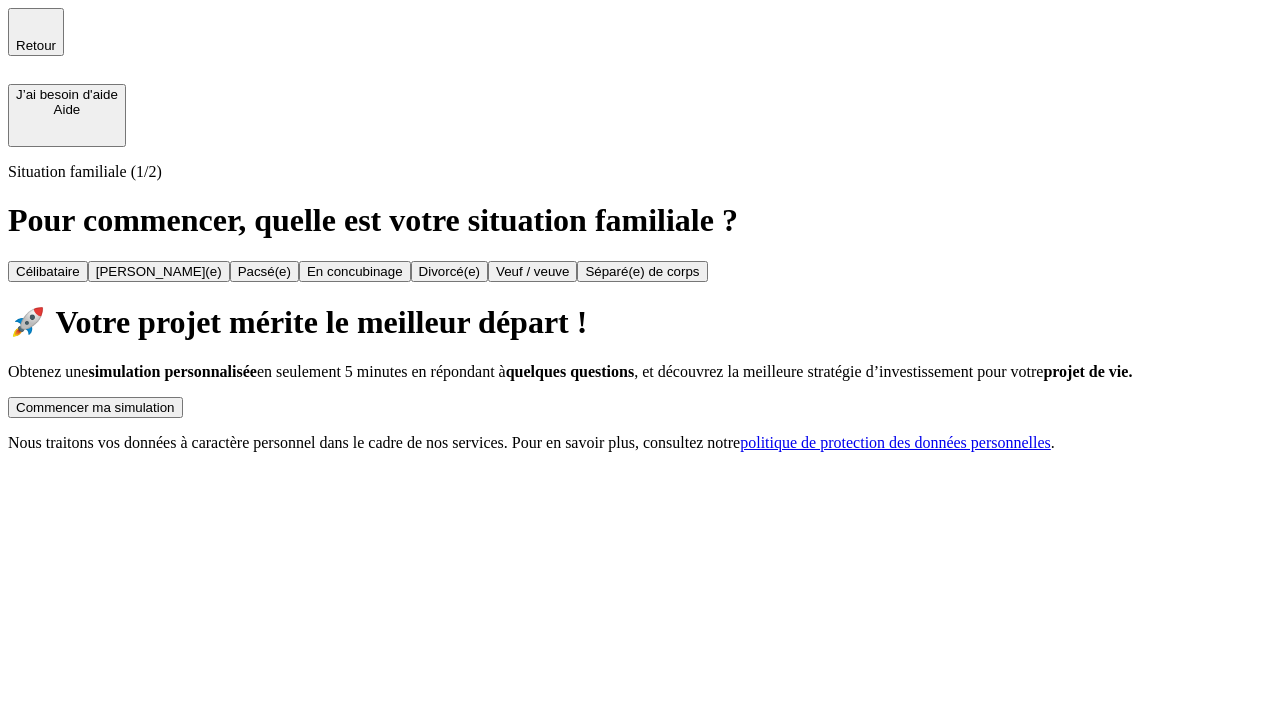 click on "Commencer ma simulation" at bounding box center [95, 407] 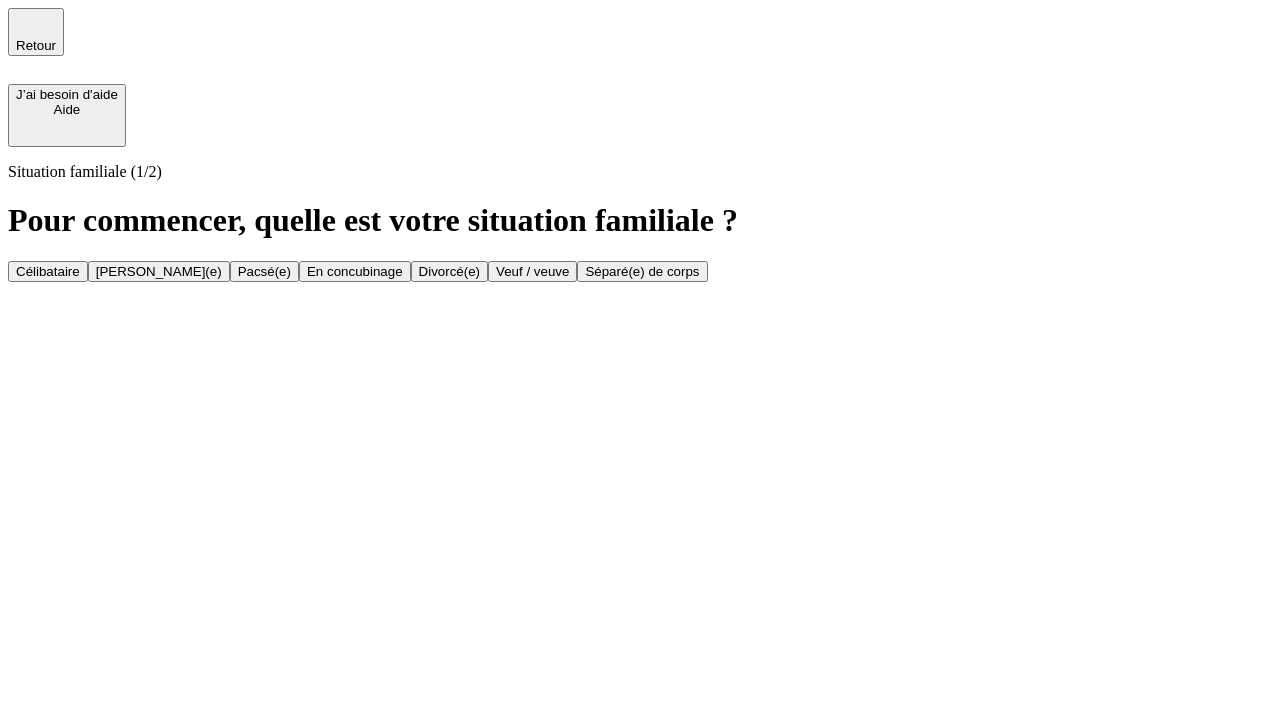 click on "Veuf / veuve" at bounding box center [532, 271] 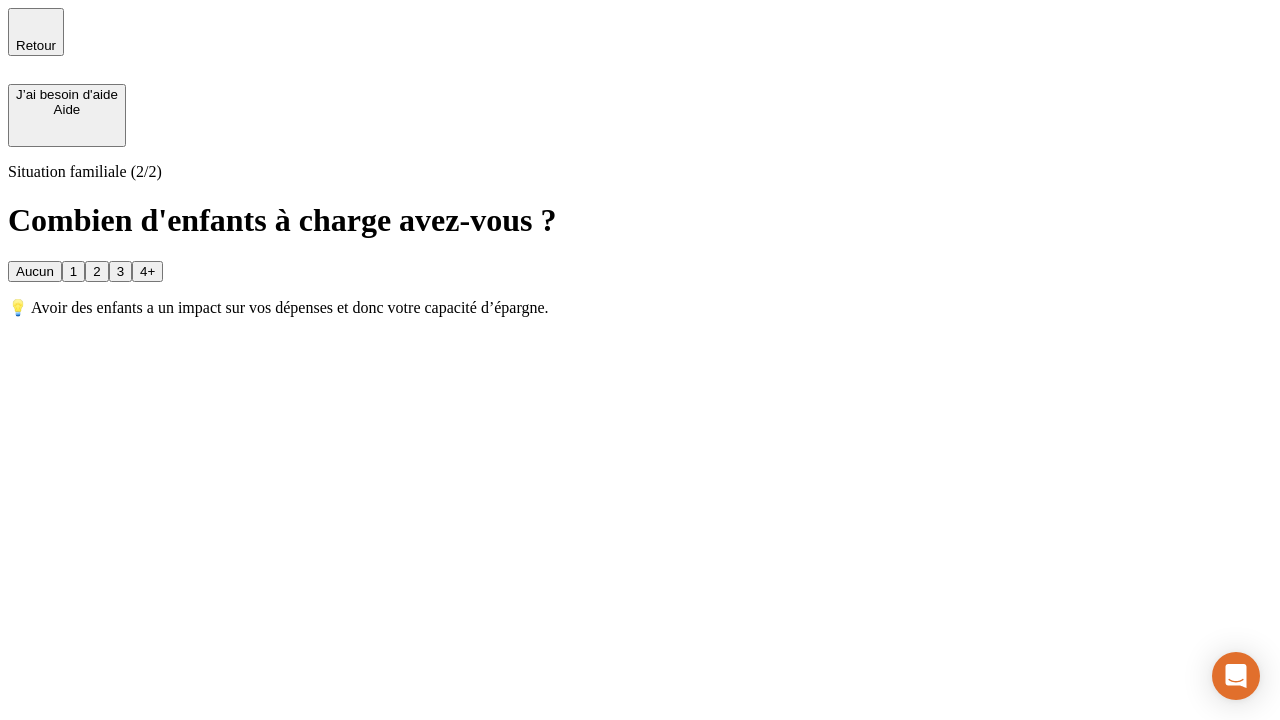 click on "Aucun" at bounding box center (35, 271) 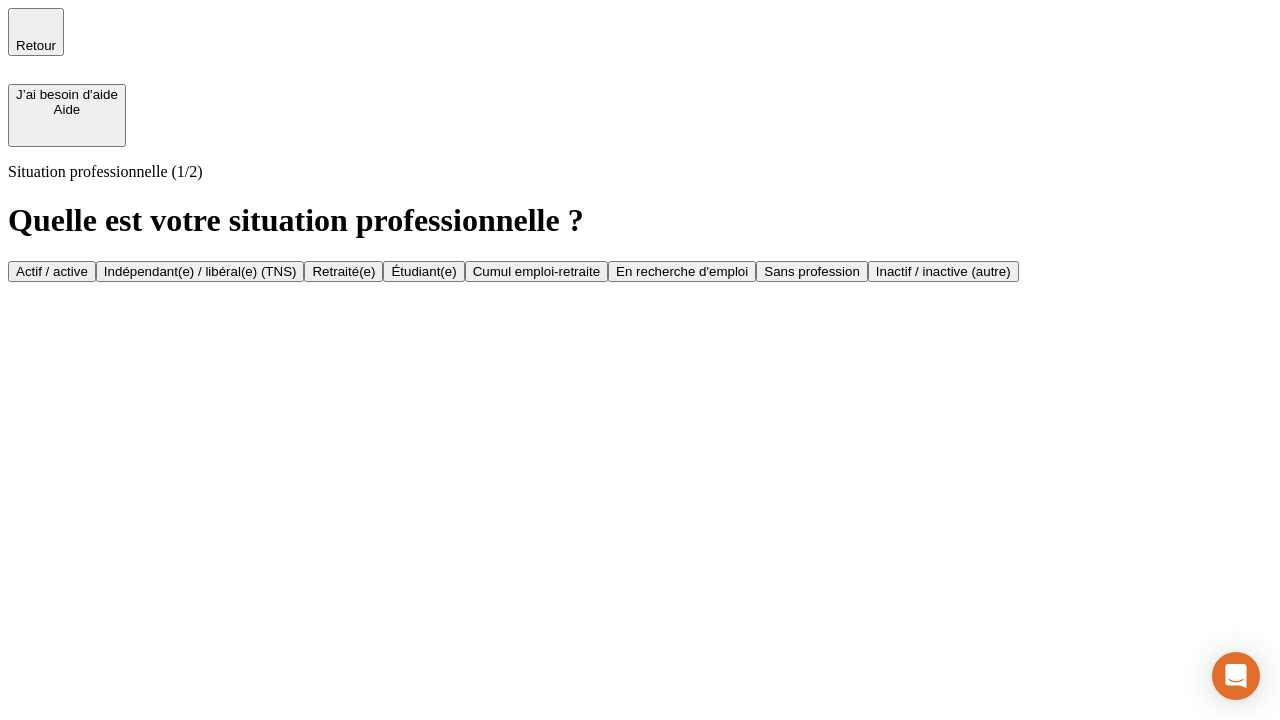 click on "Retraité(e)" at bounding box center [343, 271] 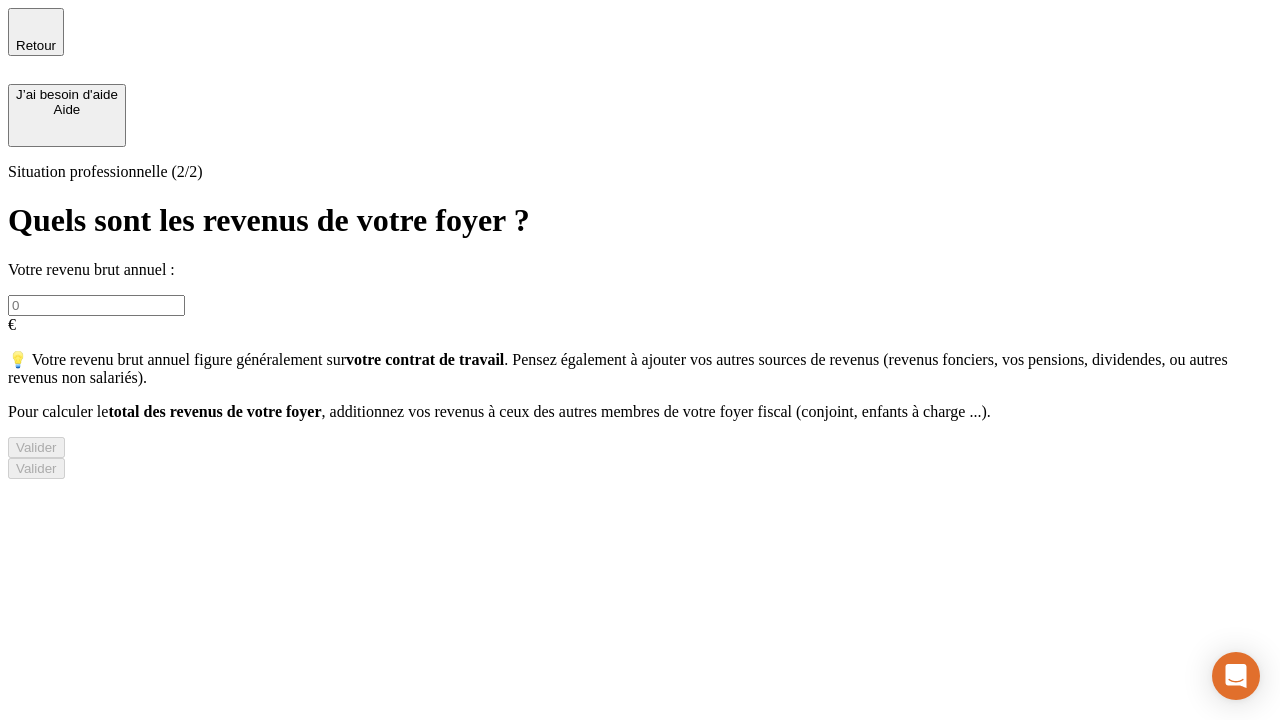 click at bounding box center (96, 305) 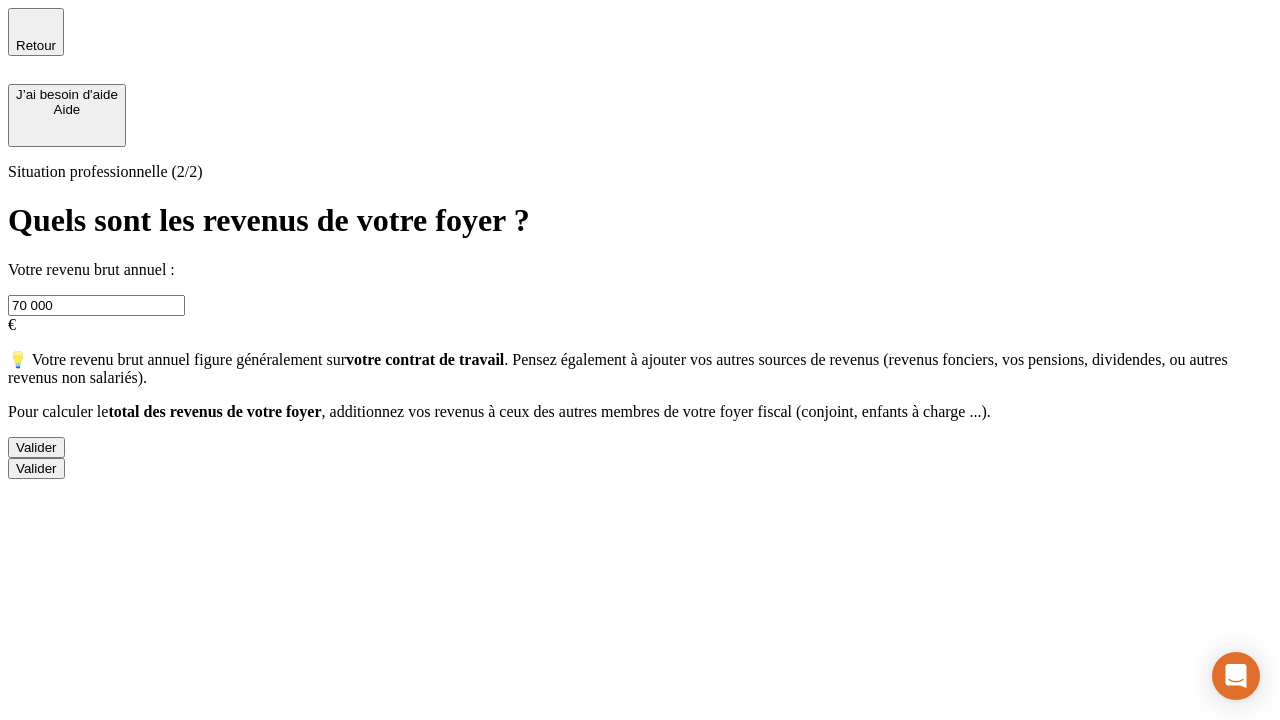 click on "Valider" at bounding box center [36, 447] 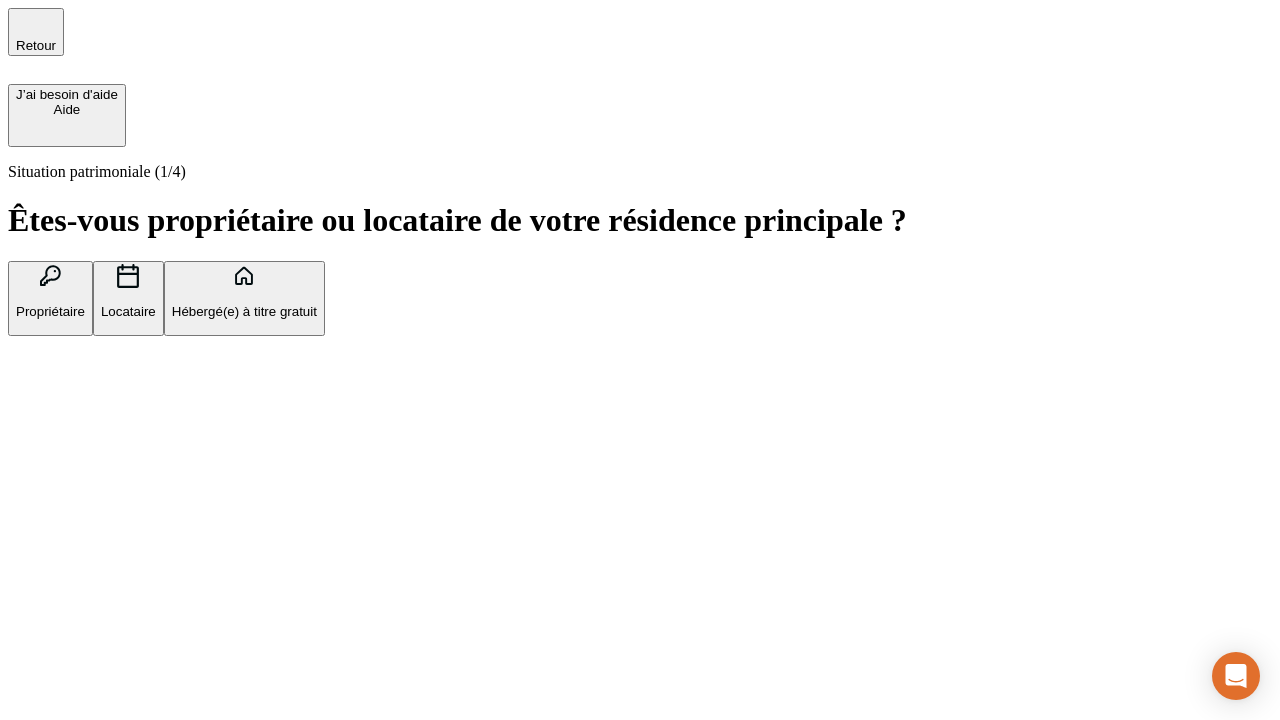 click on "Locataire" at bounding box center (128, 311) 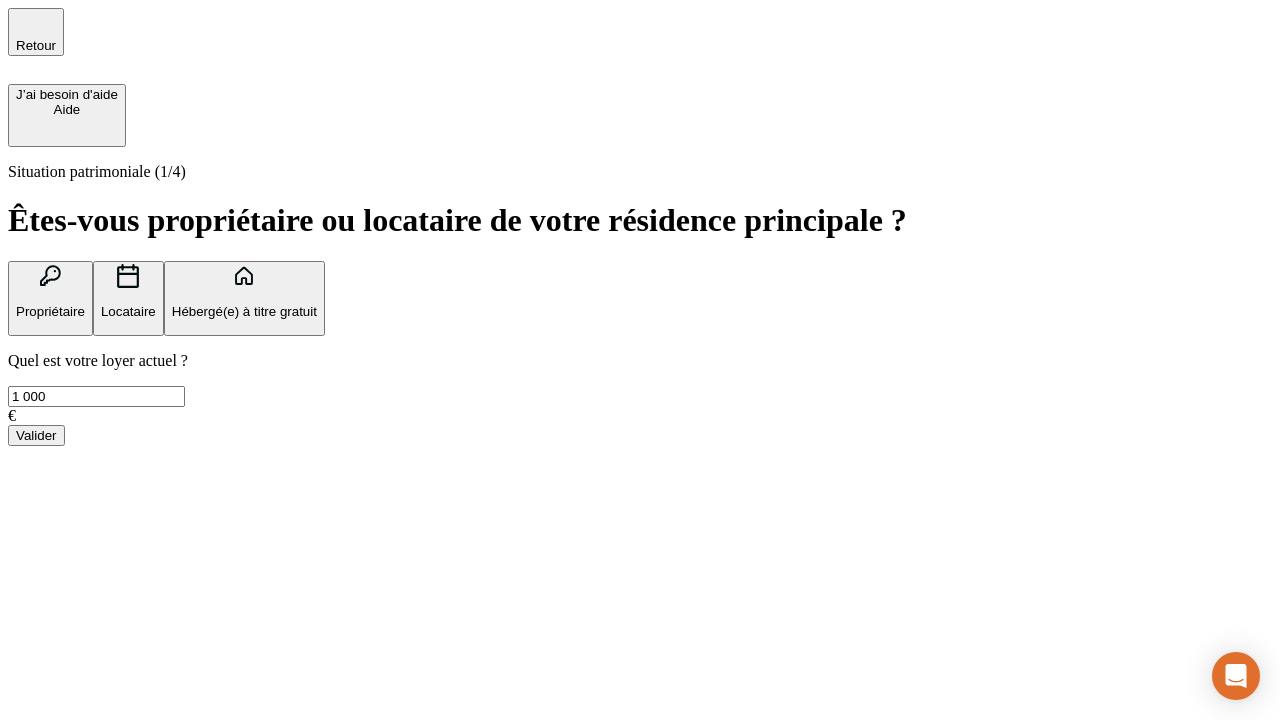type on "1 000" 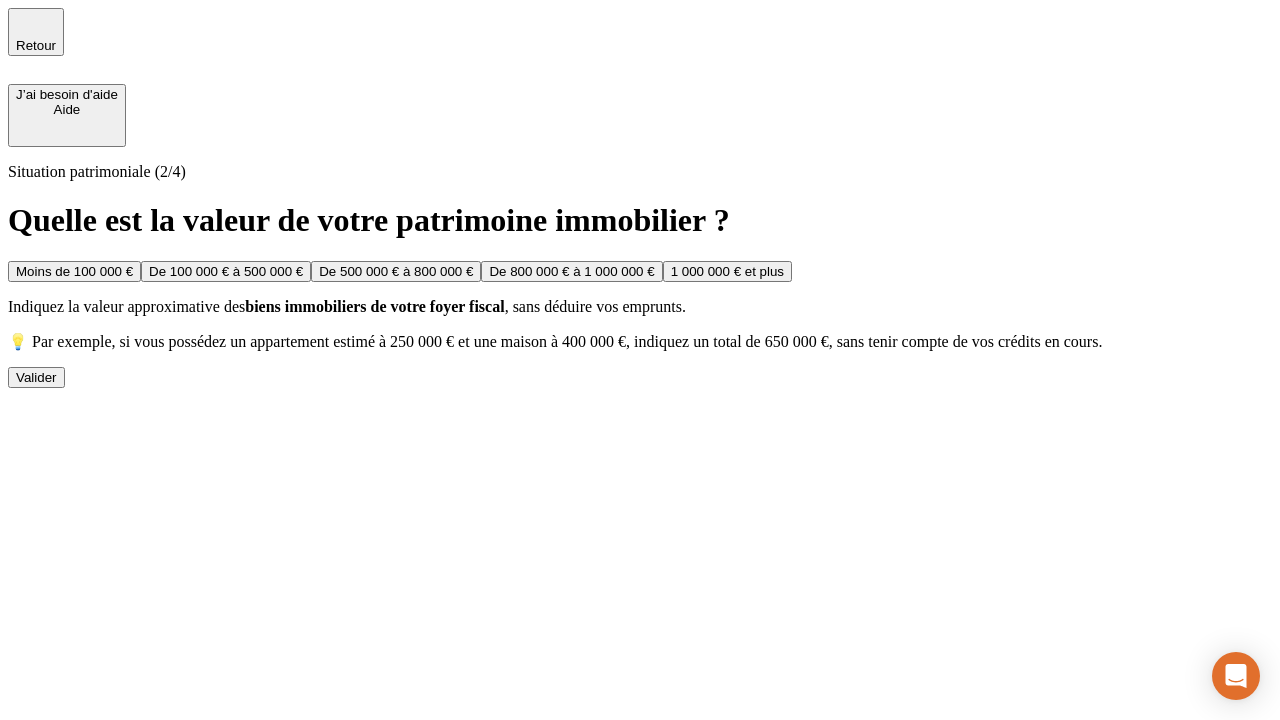 click on "De 500 000 € à 800 000 €" at bounding box center (396, 271) 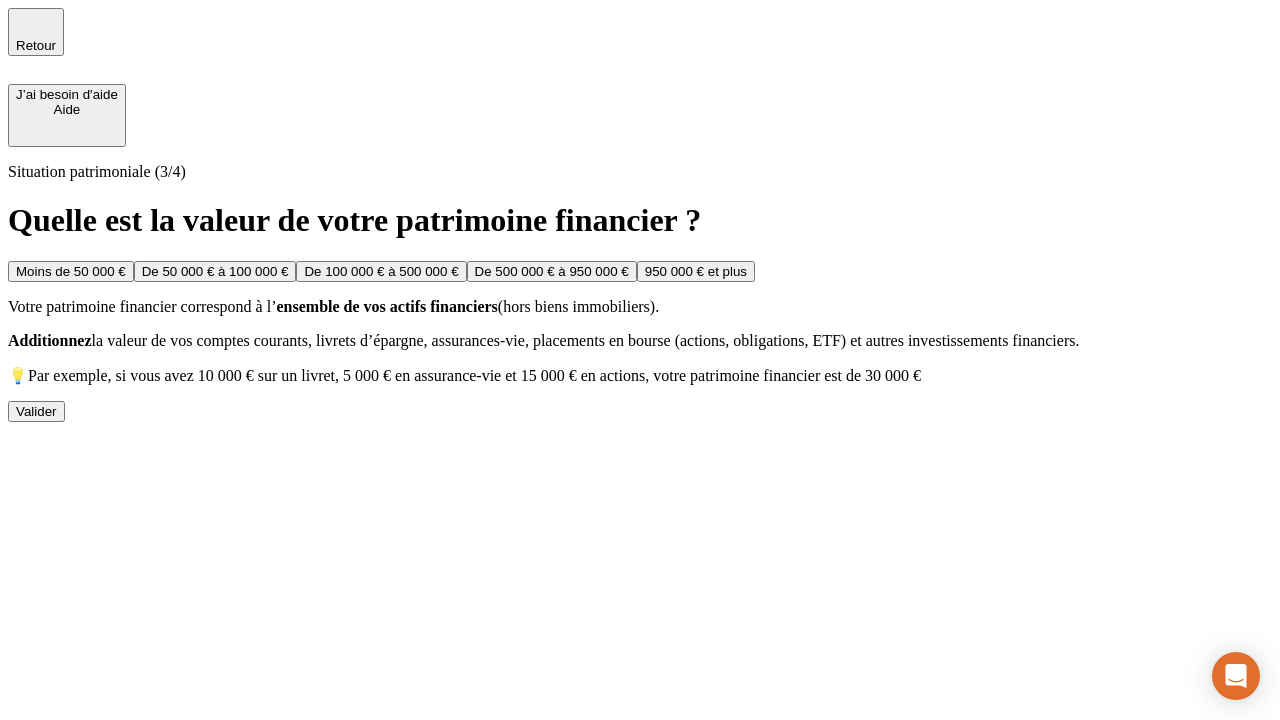 click on "Moins de 50 000 €" at bounding box center (71, 271) 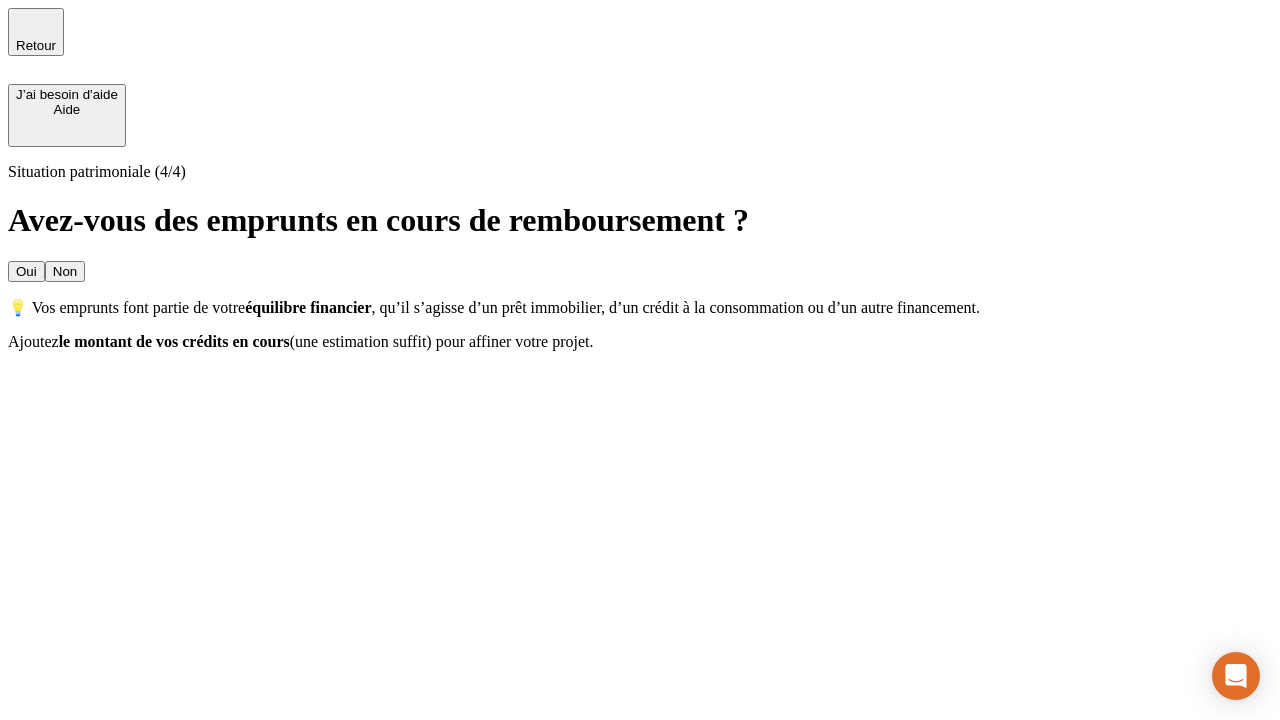 click on "Oui" at bounding box center [26, 271] 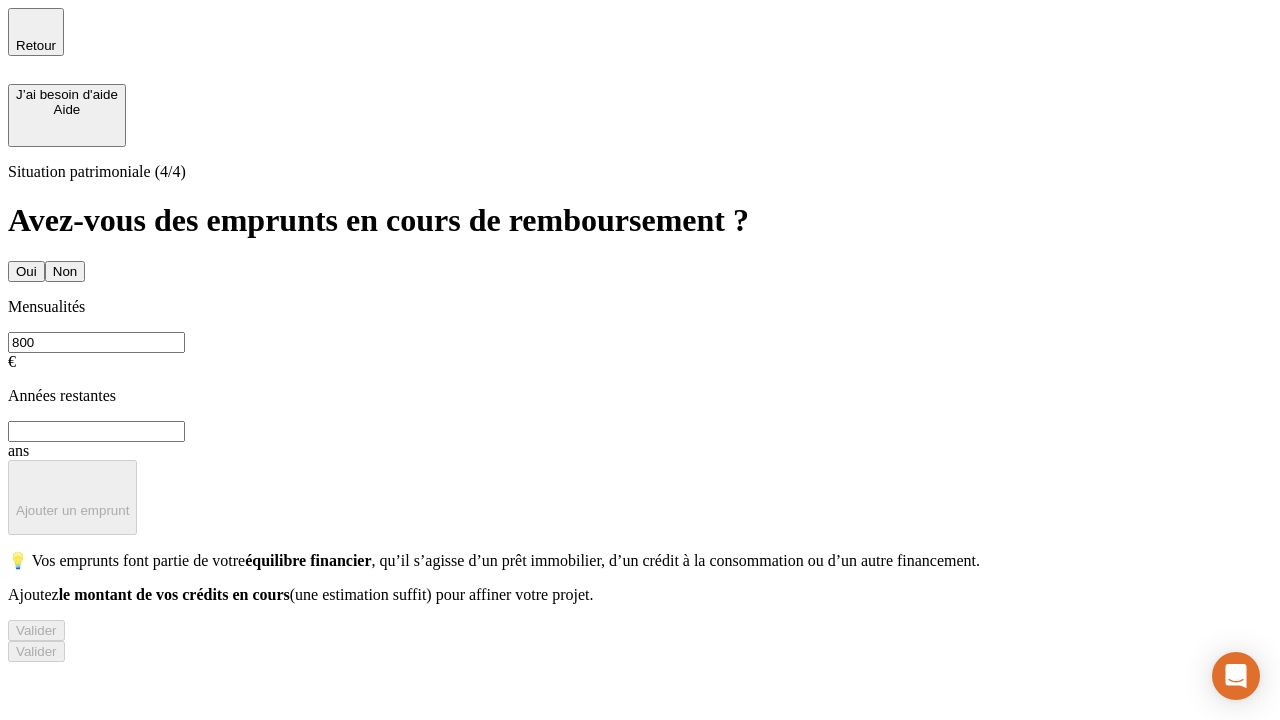 type on "800" 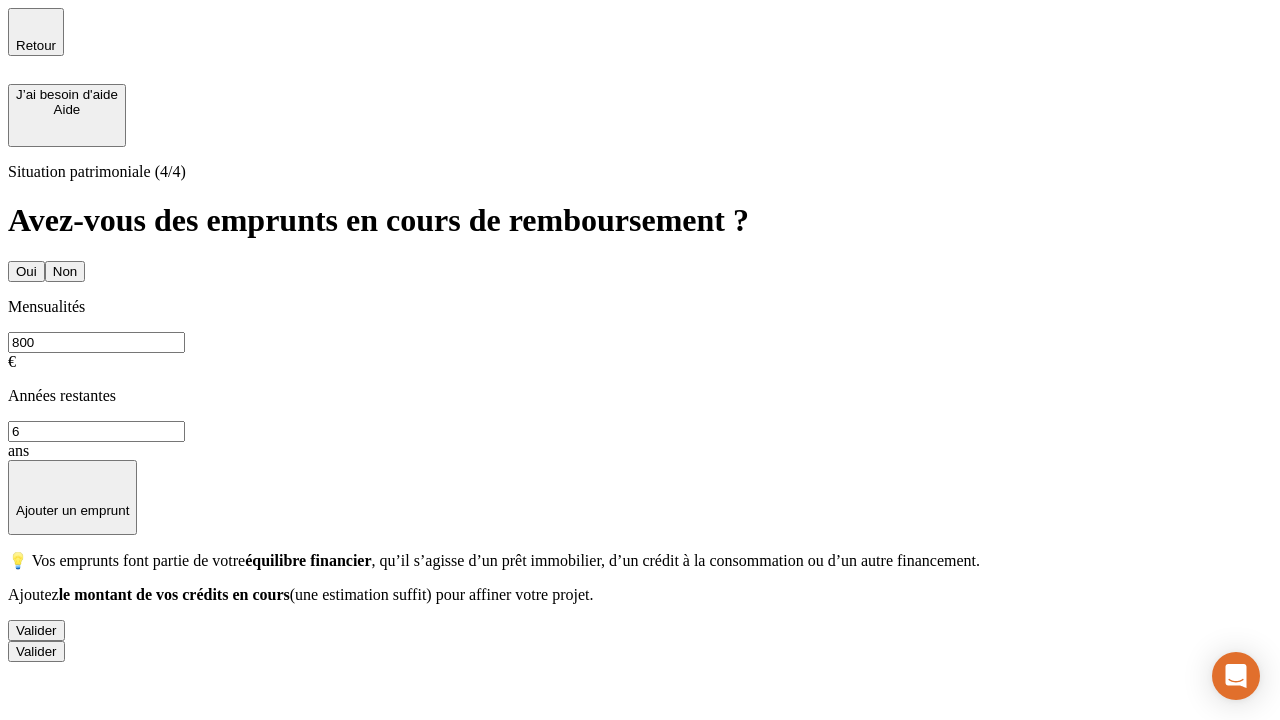 type on "6" 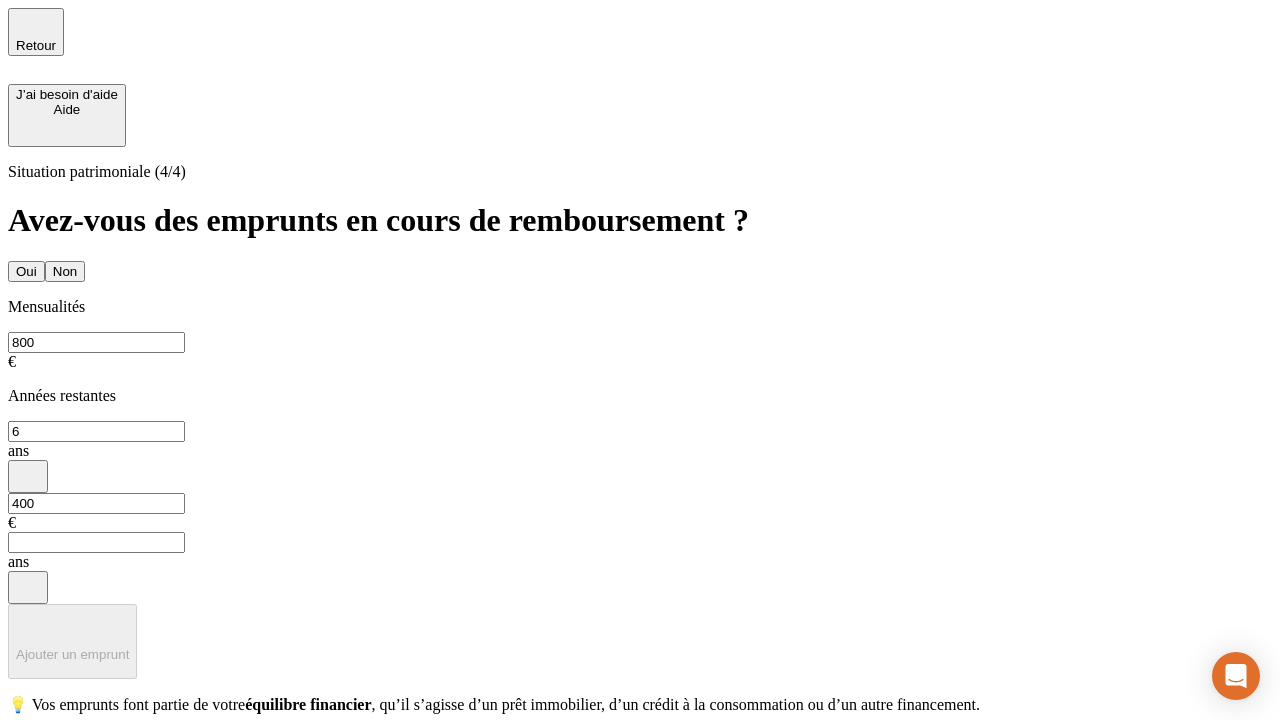 type on "400" 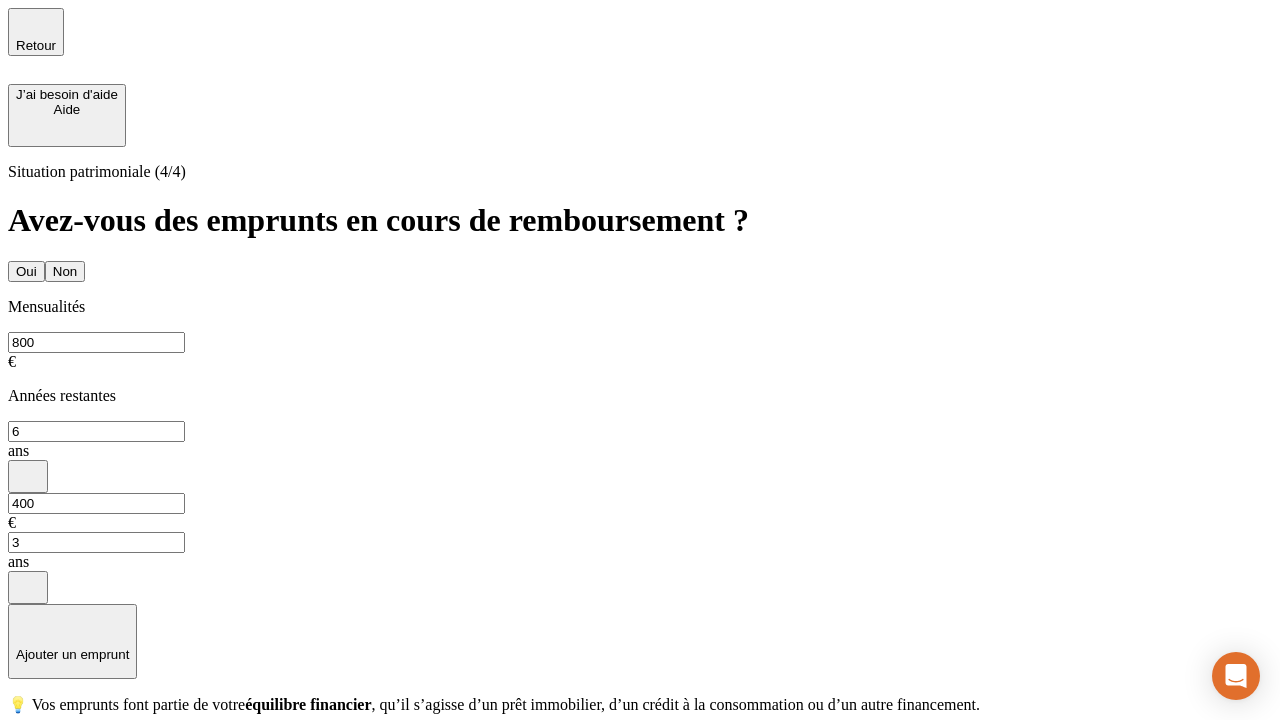 click on "Valider" at bounding box center [36, 774] 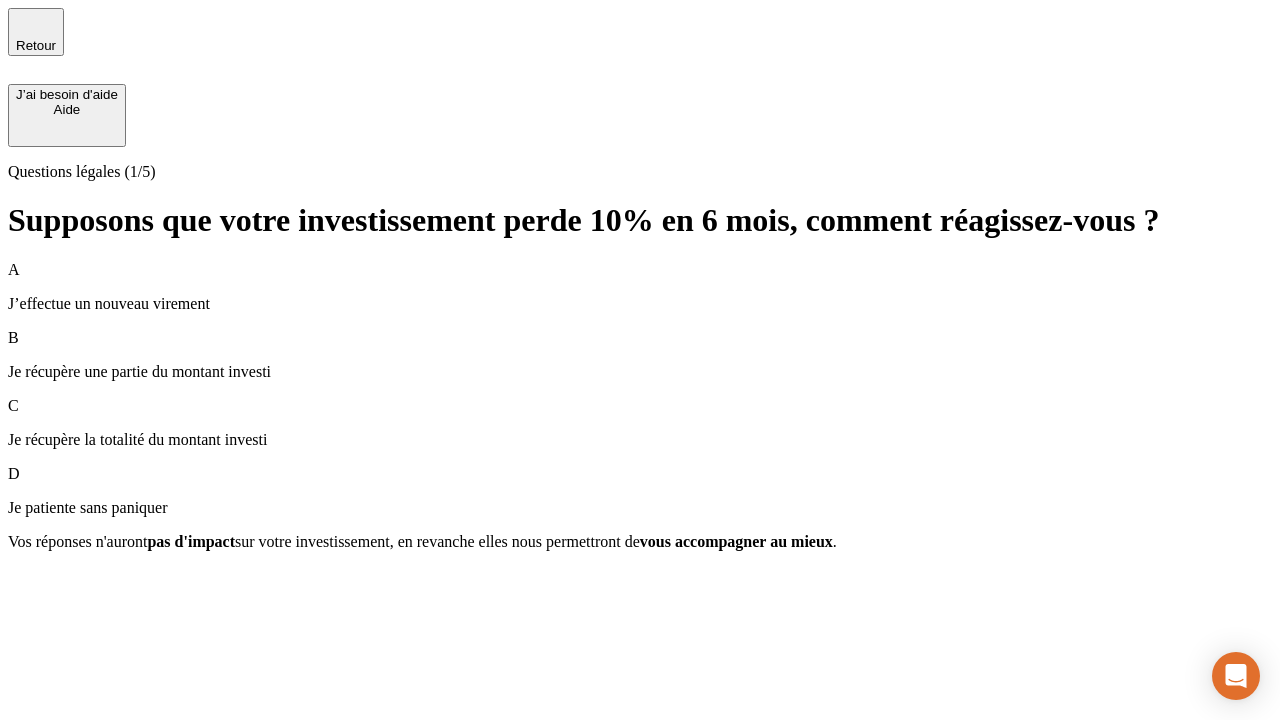 click on "Je récupère une partie du montant investi" at bounding box center [640, 372] 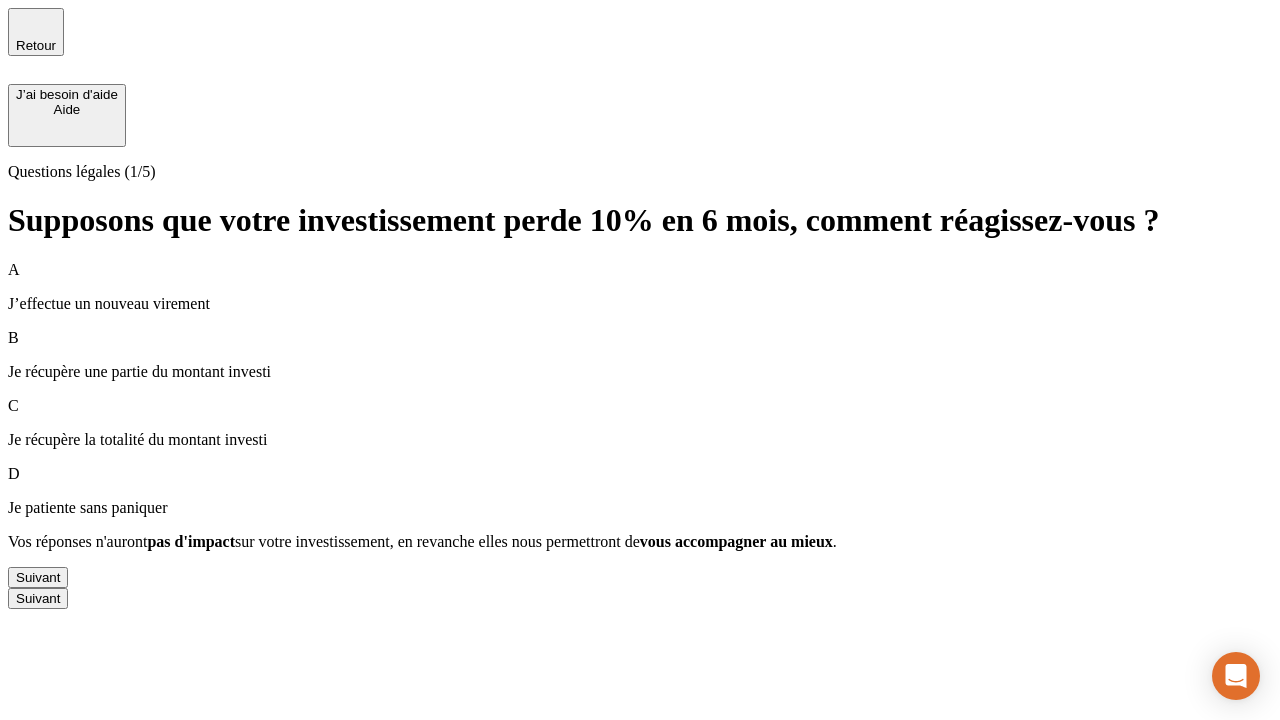 click on "Suivant" at bounding box center [38, 577] 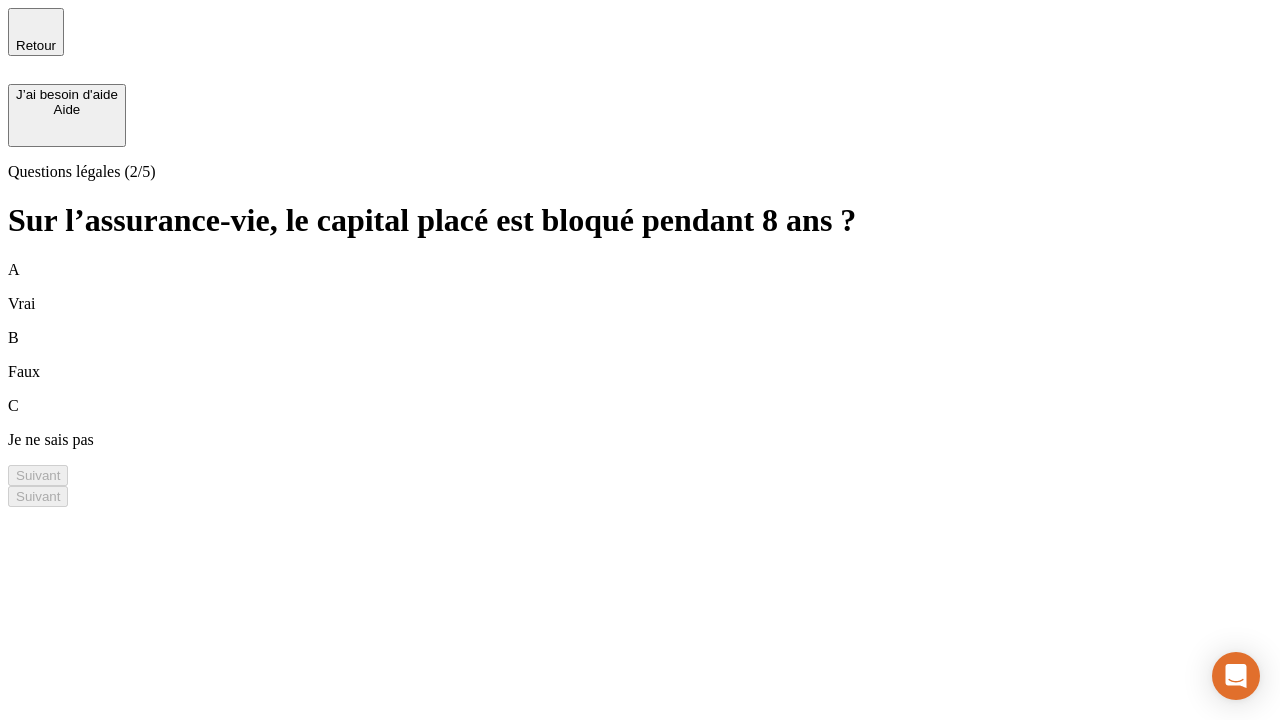 click on "B Faux" at bounding box center [640, 355] 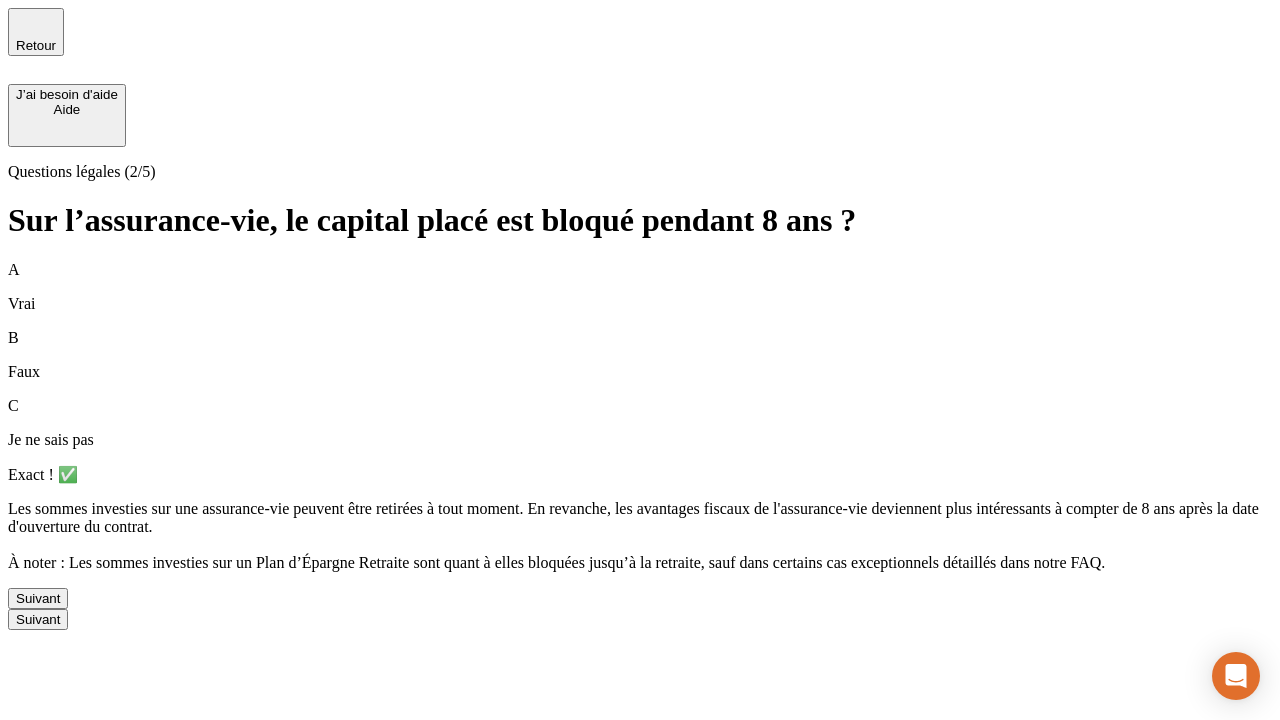 click on "Suivant" at bounding box center [38, 598] 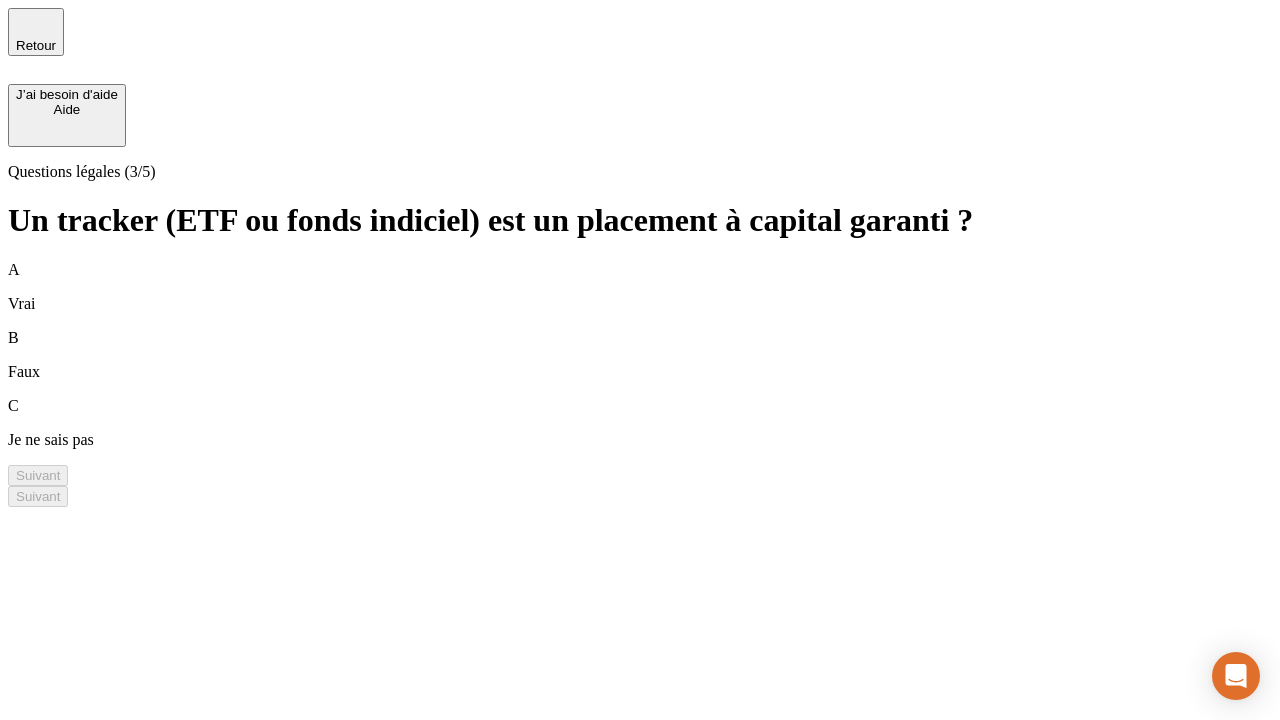 click on "B Faux" at bounding box center (640, 355) 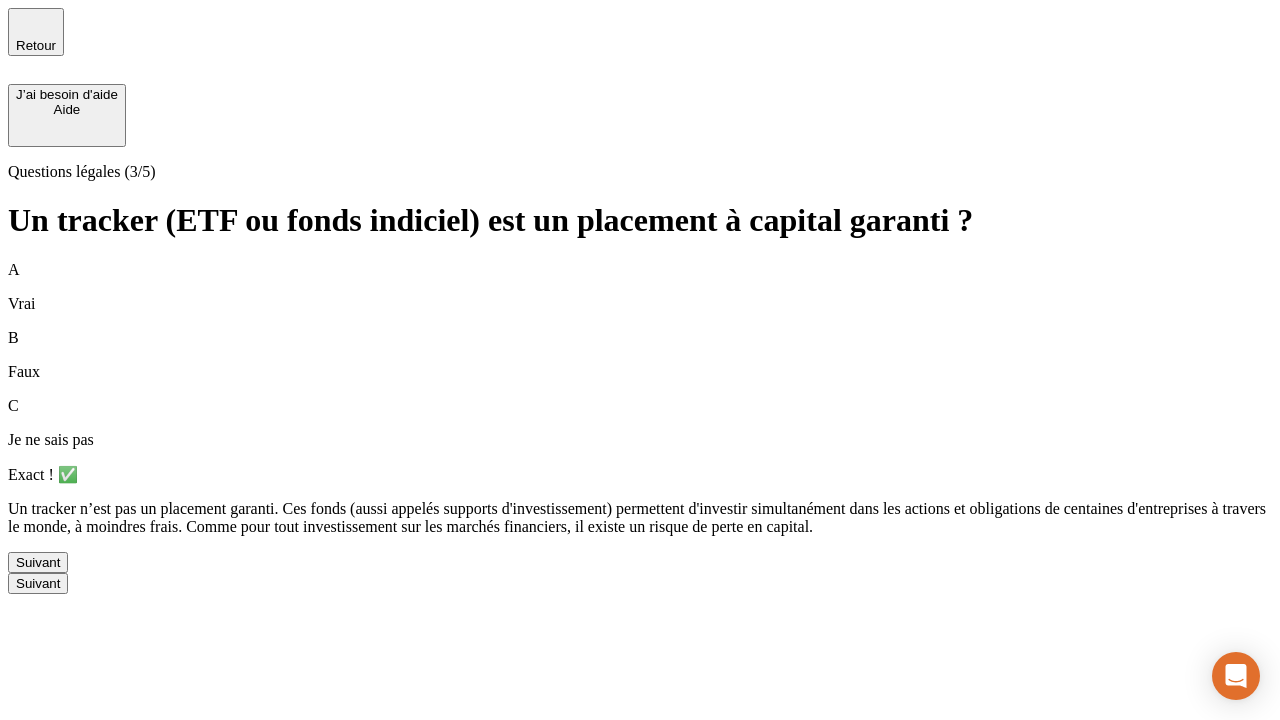 click on "Suivant" at bounding box center [38, 562] 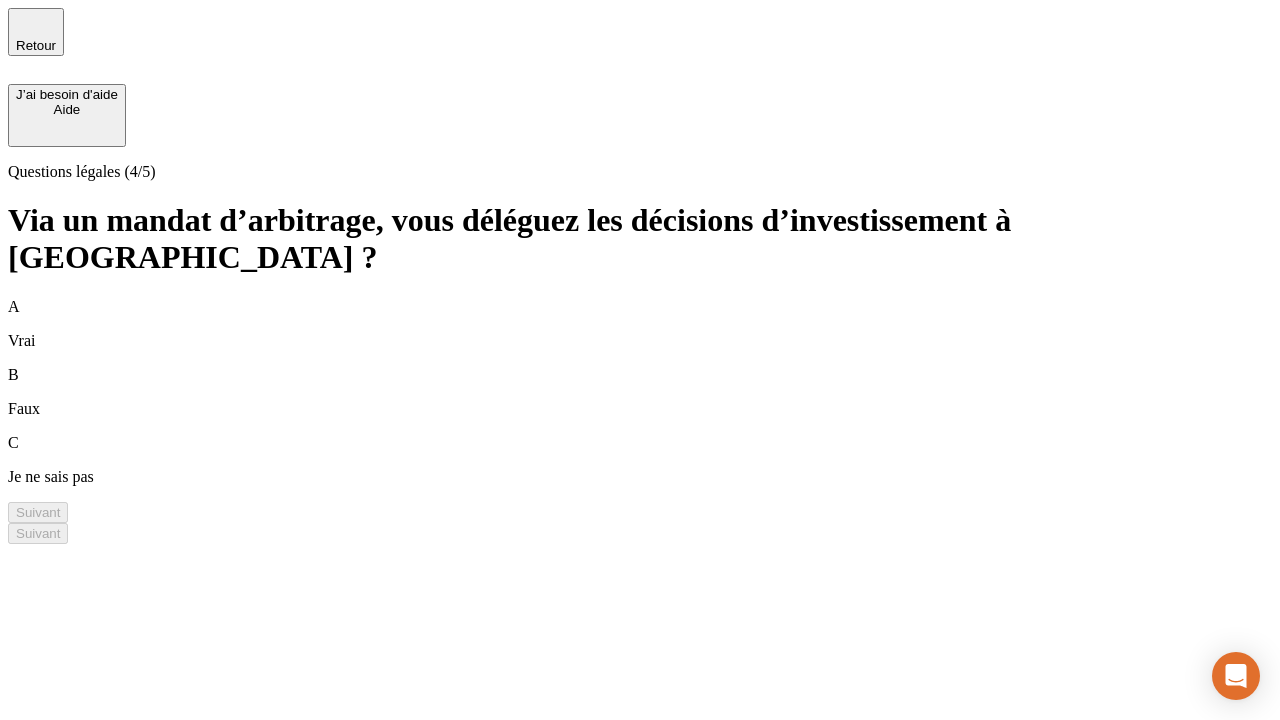 scroll, scrollTop: 0, scrollLeft: 0, axis: both 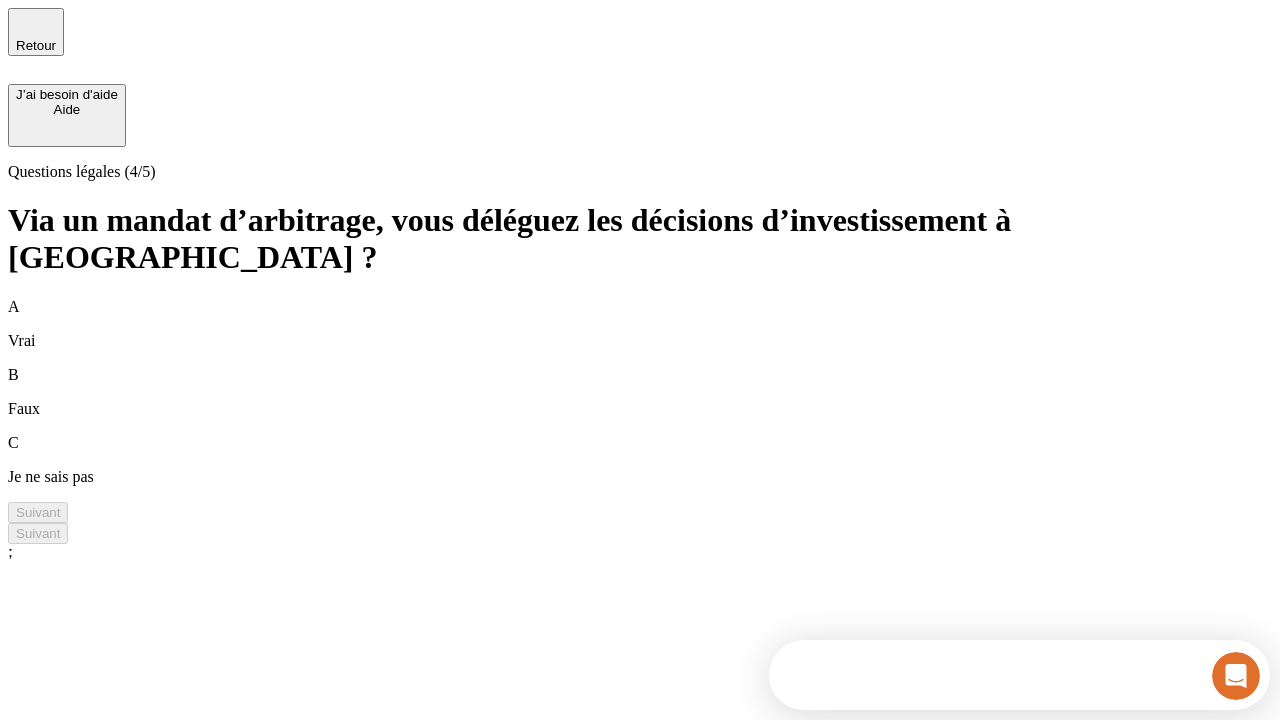 click on "A Vrai" at bounding box center (640, 324) 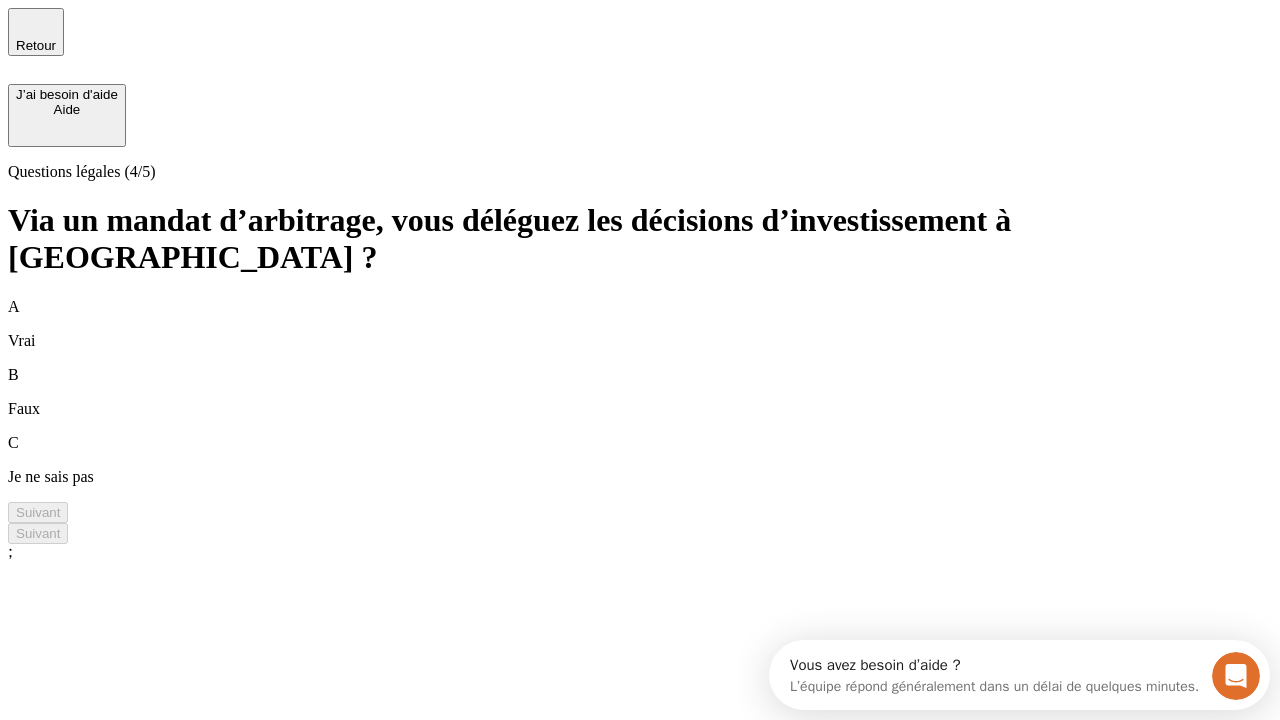 scroll, scrollTop: 0, scrollLeft: 0, axis: both 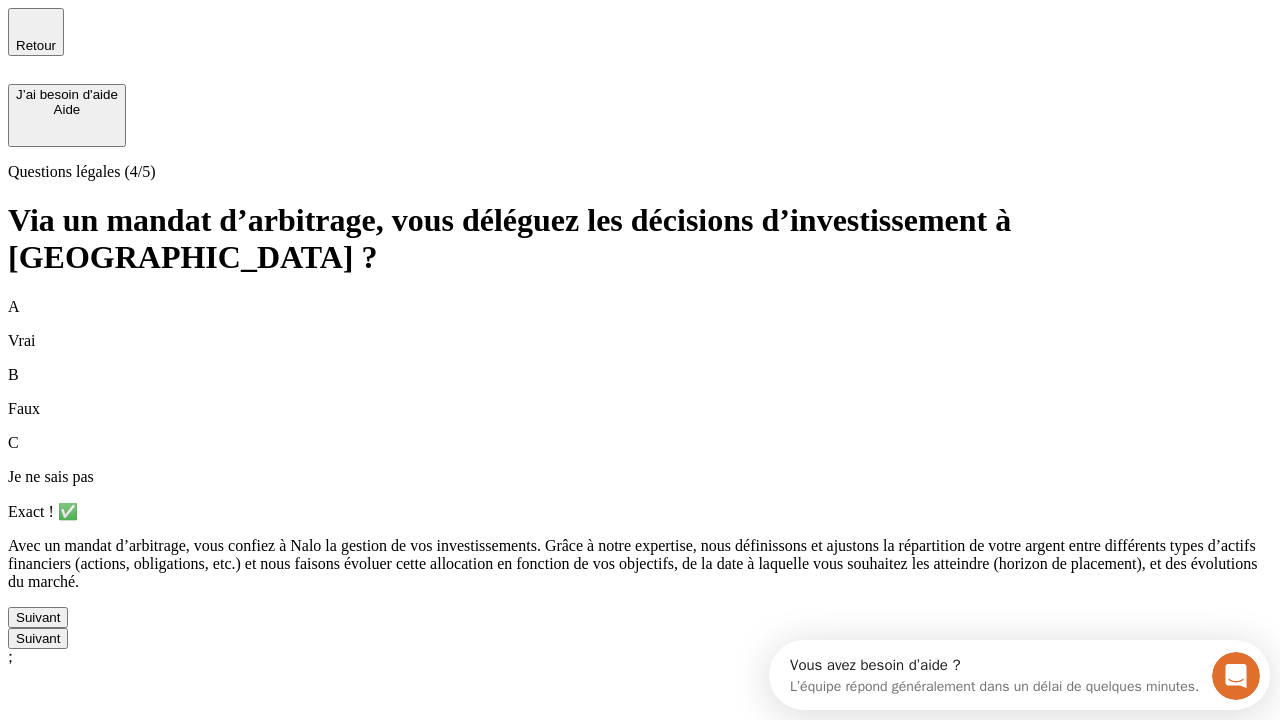 click on "Suivant" at bounding box center [38, 617] 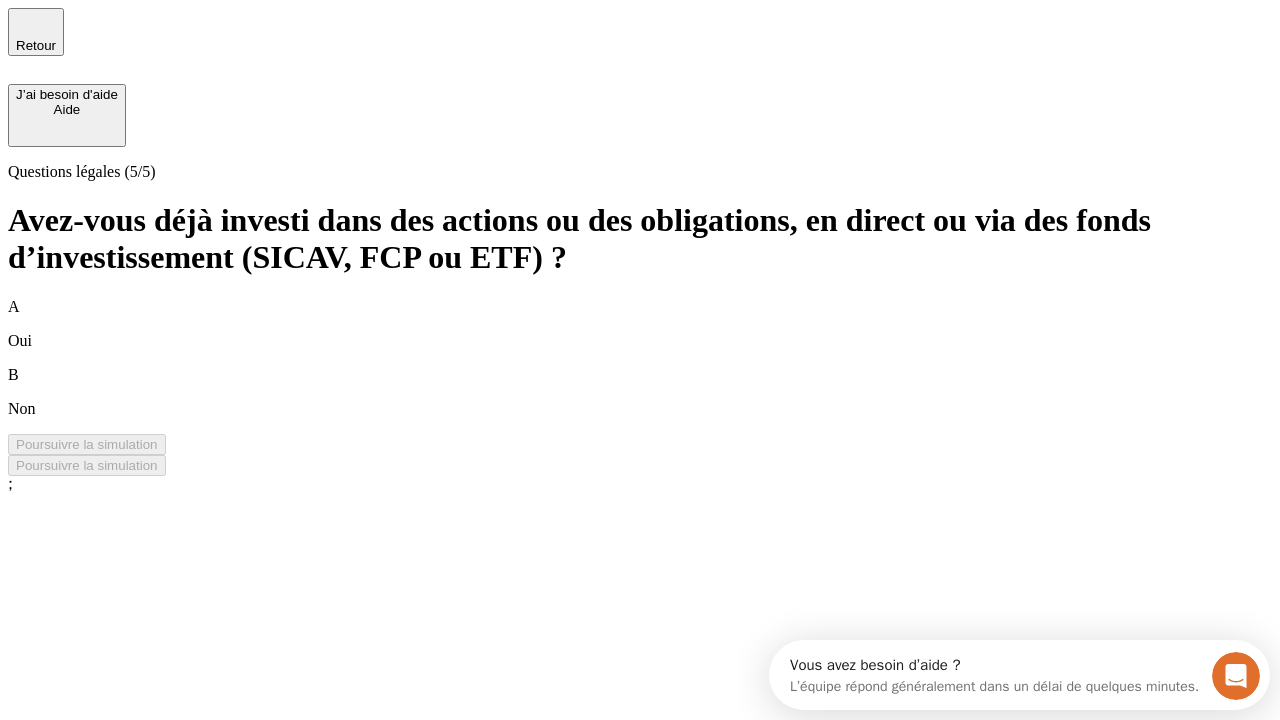 click on "B Non" at bounding box center (640, 392) 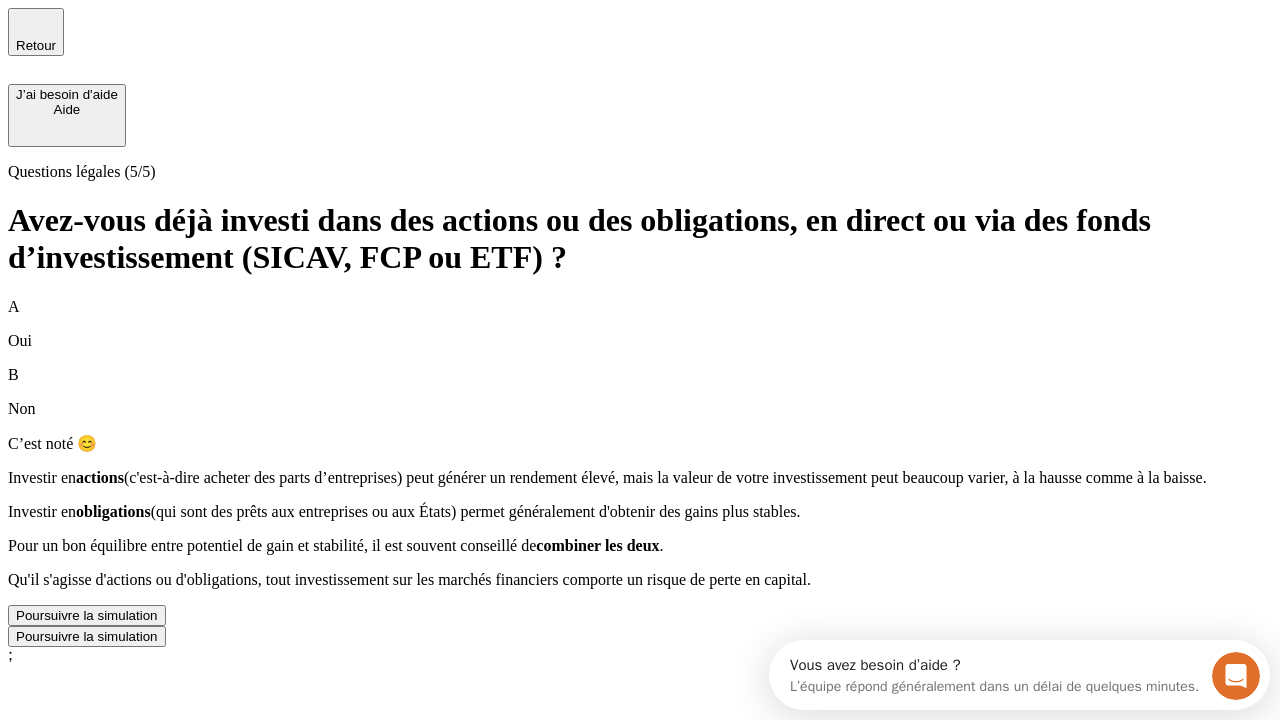 click on "Poursuivre la simulation" at bounding box center (87, 615) 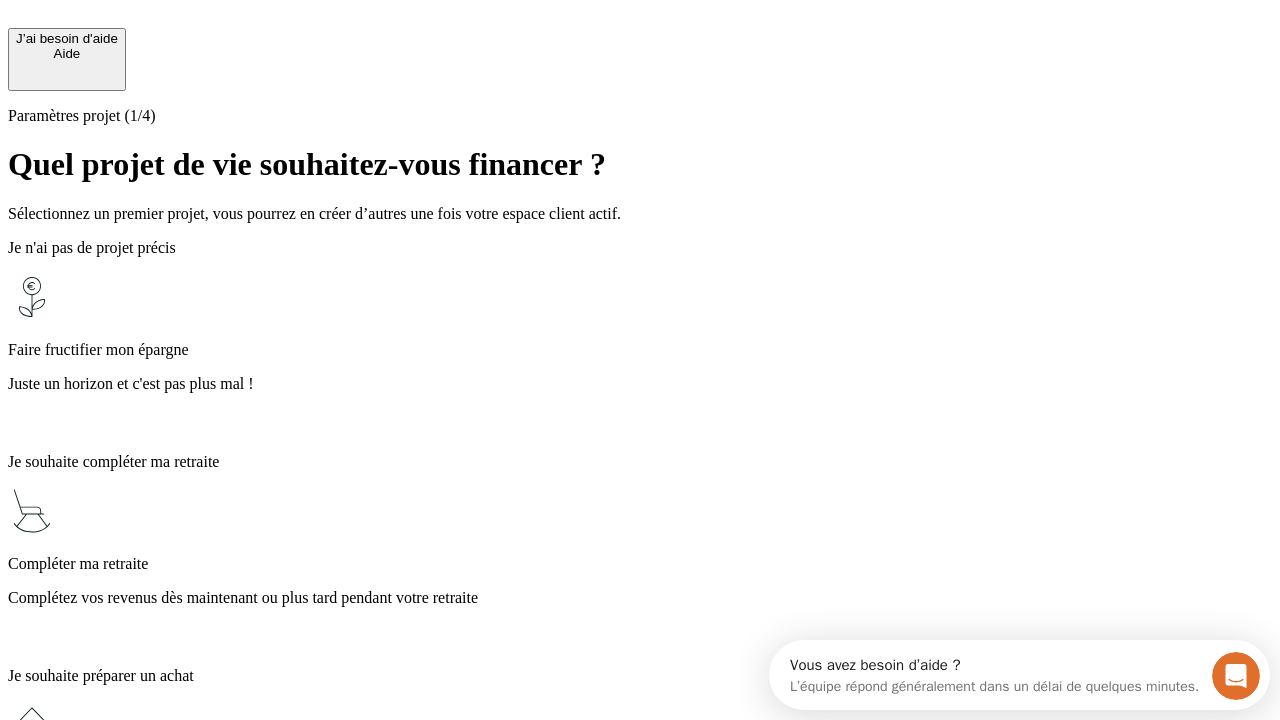 click on "Juste un horizon et c'est pas plus mal !" at bounding box center (640, 384) 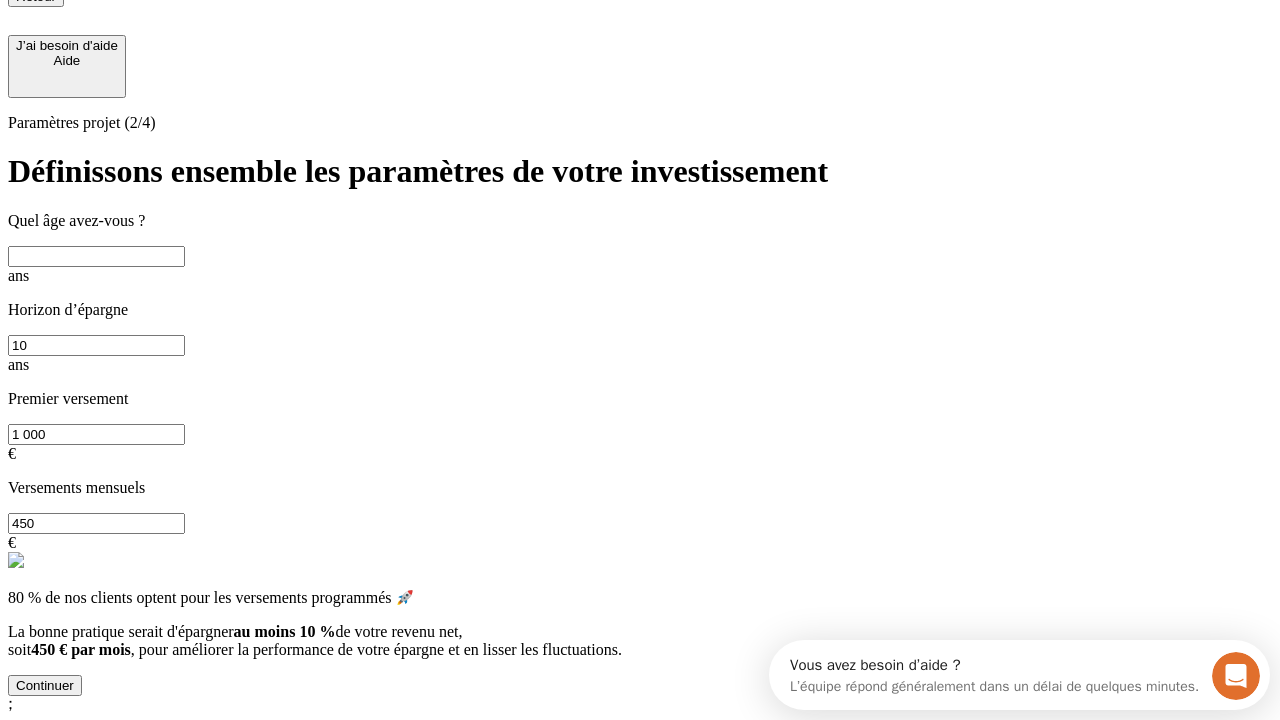 scroll, scrollTop: 30, scrollLeft: 0, axis: vertical 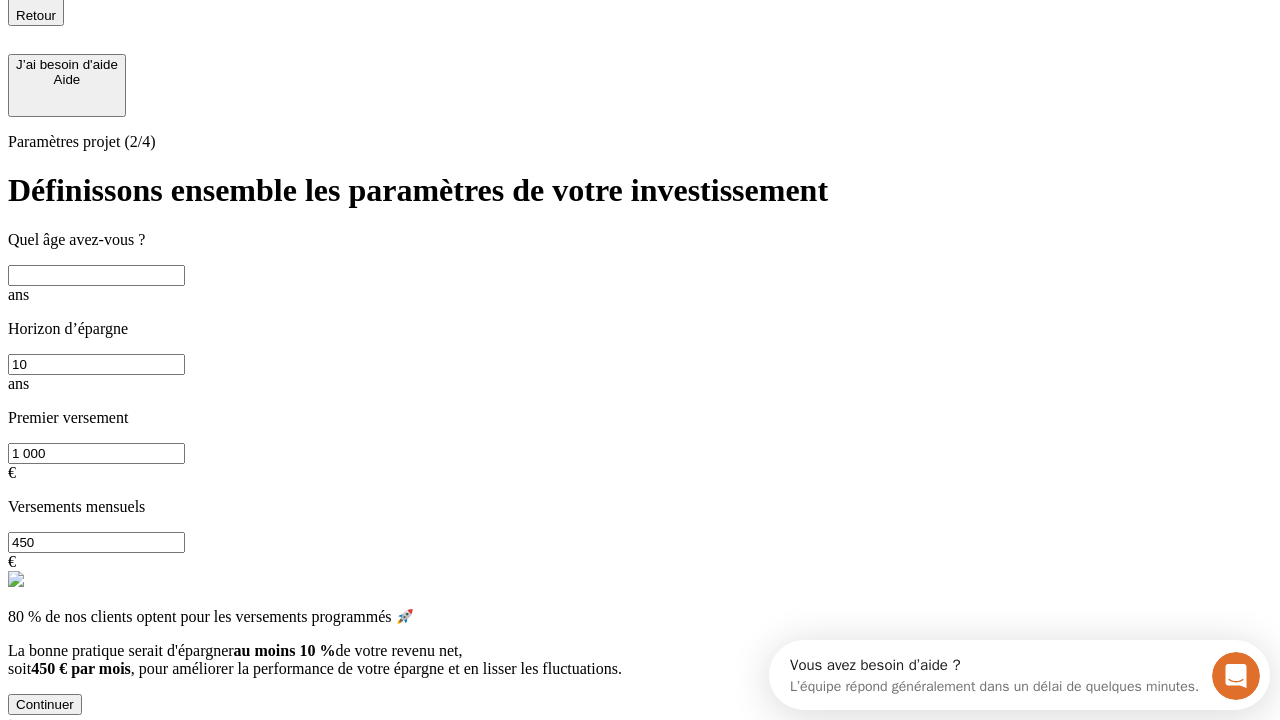 click at bounding box center [96, 275] 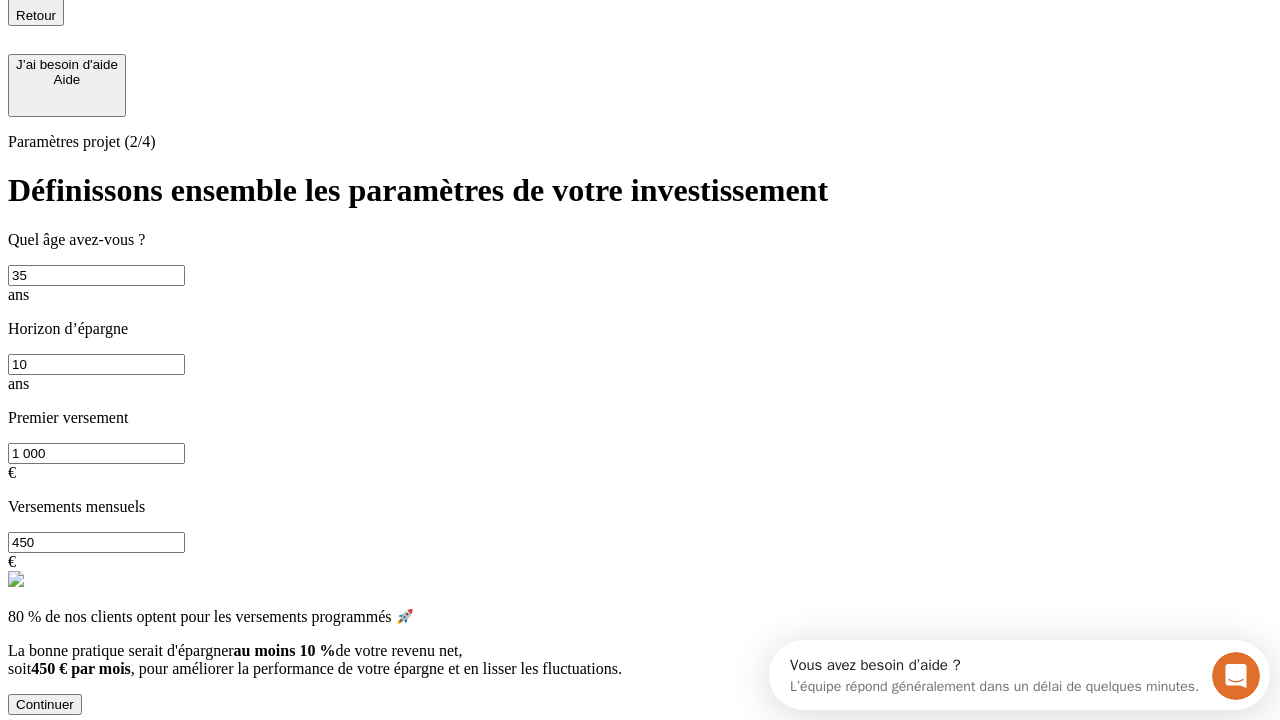 type on "35" 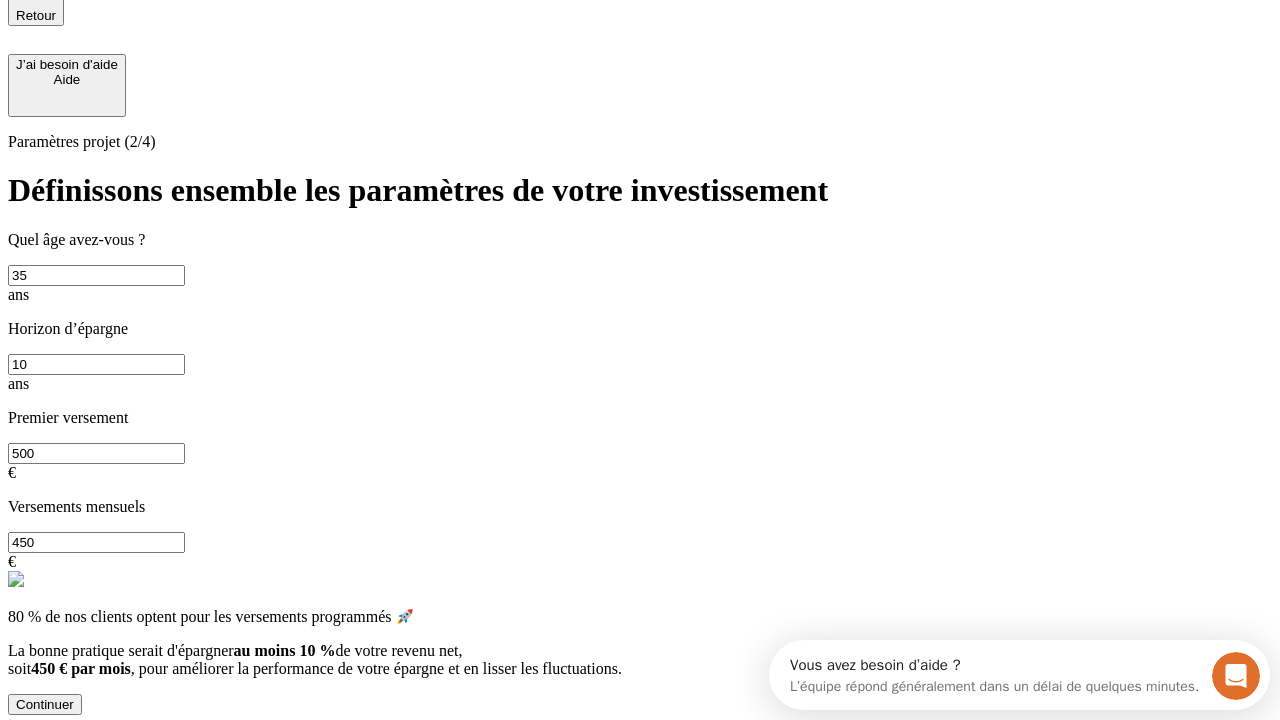 type on "500" 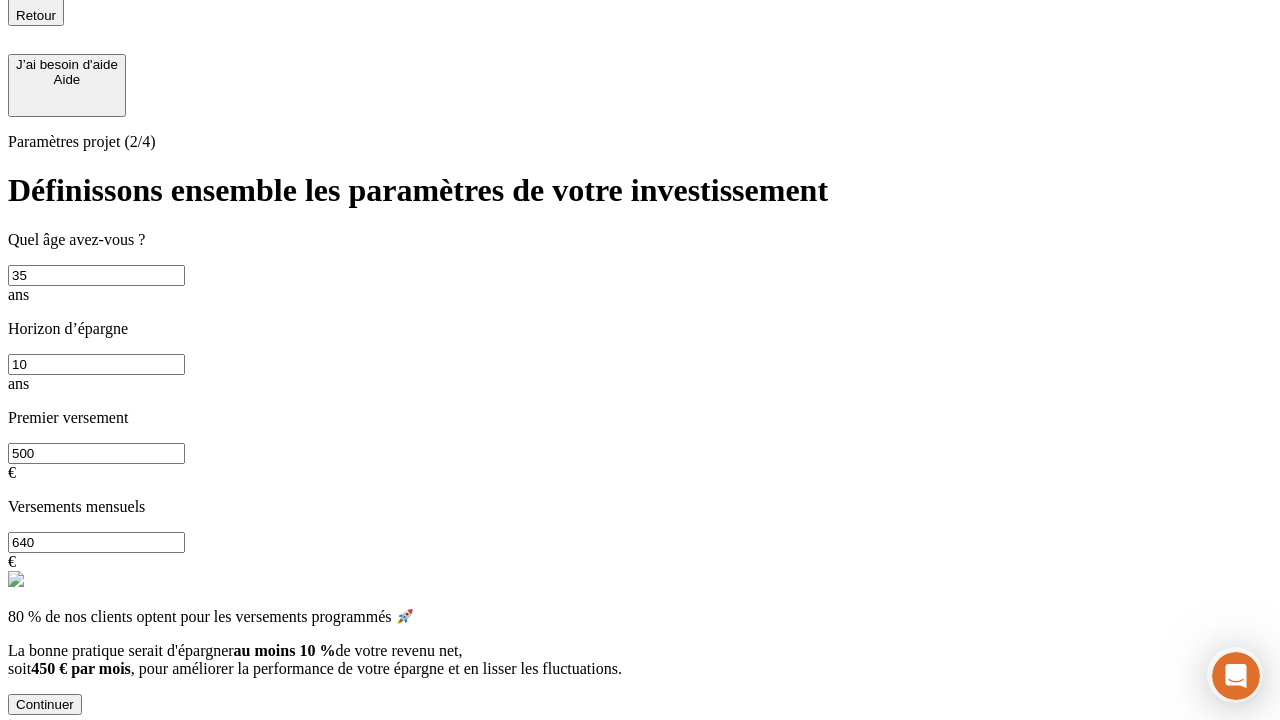 type on "640" 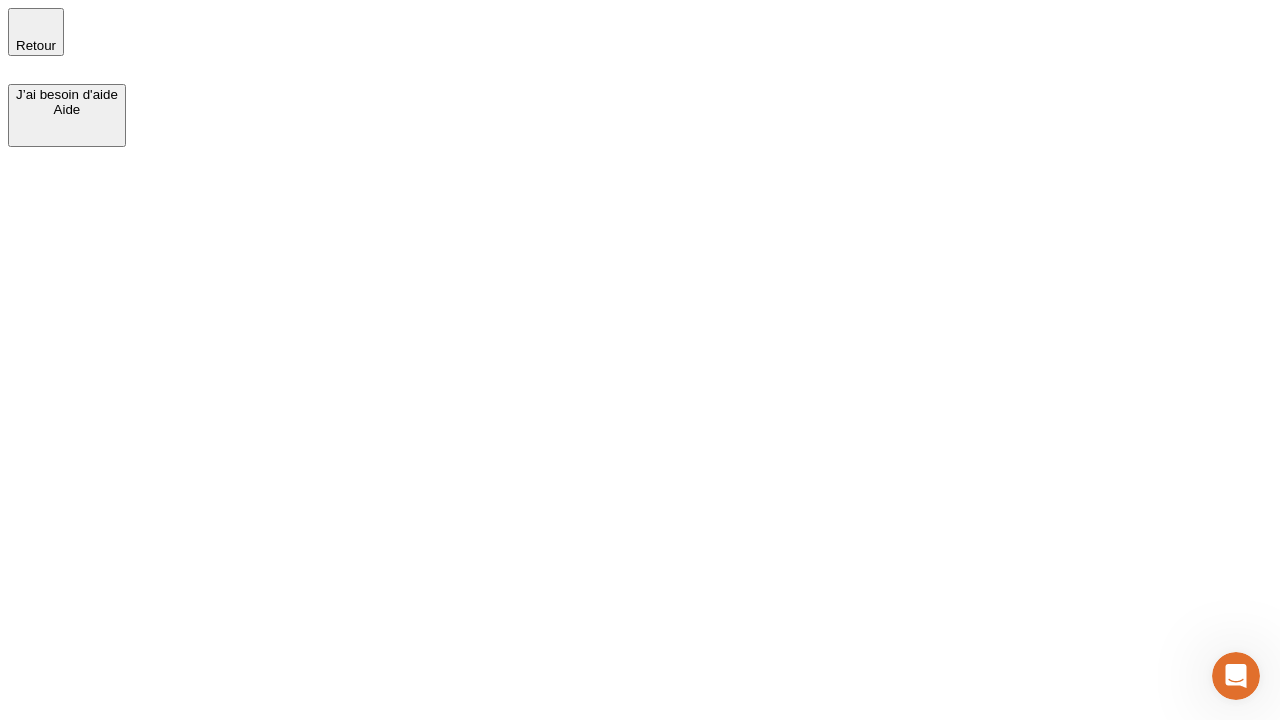scroll, scrollTop: 0, scrollLeft: 0, axis: both 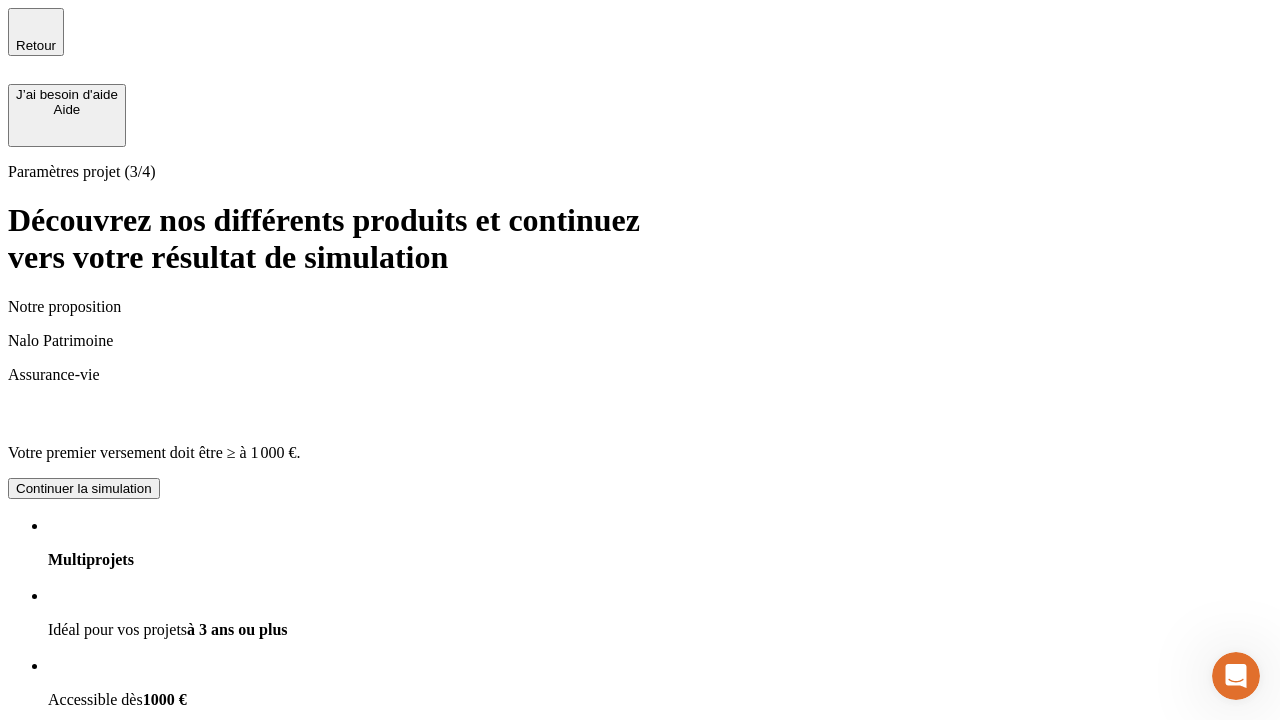 click on "Continuer la simulation" at bounding box center [84, 488] 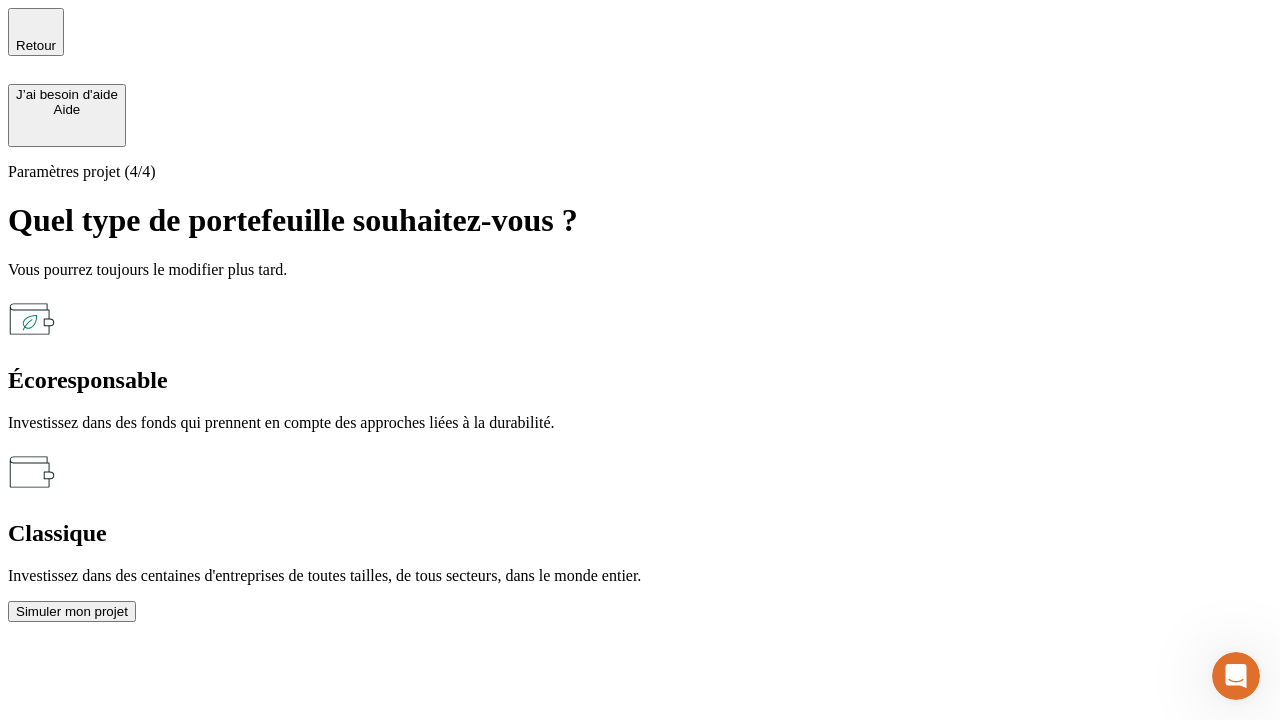 click on "Écoresponsable" at bounding box center (640, 380) 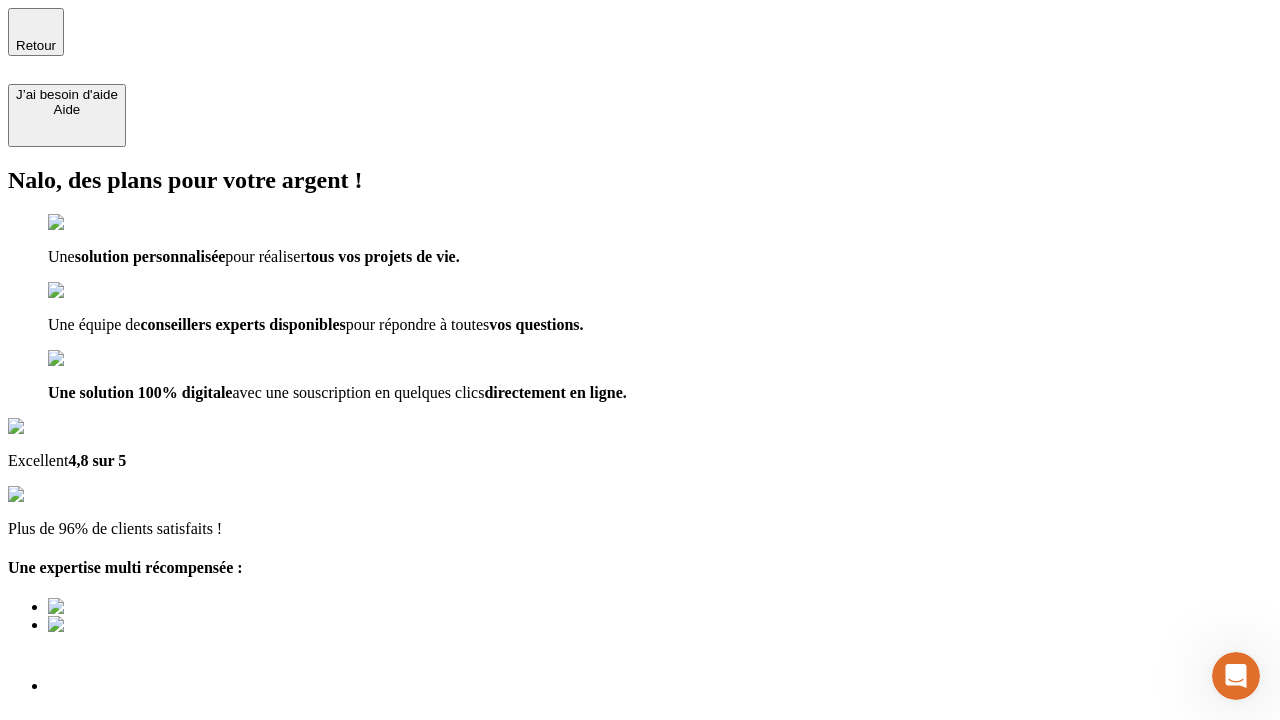 click on "Découvrir ma simulation" at bounding box center [87, 840] 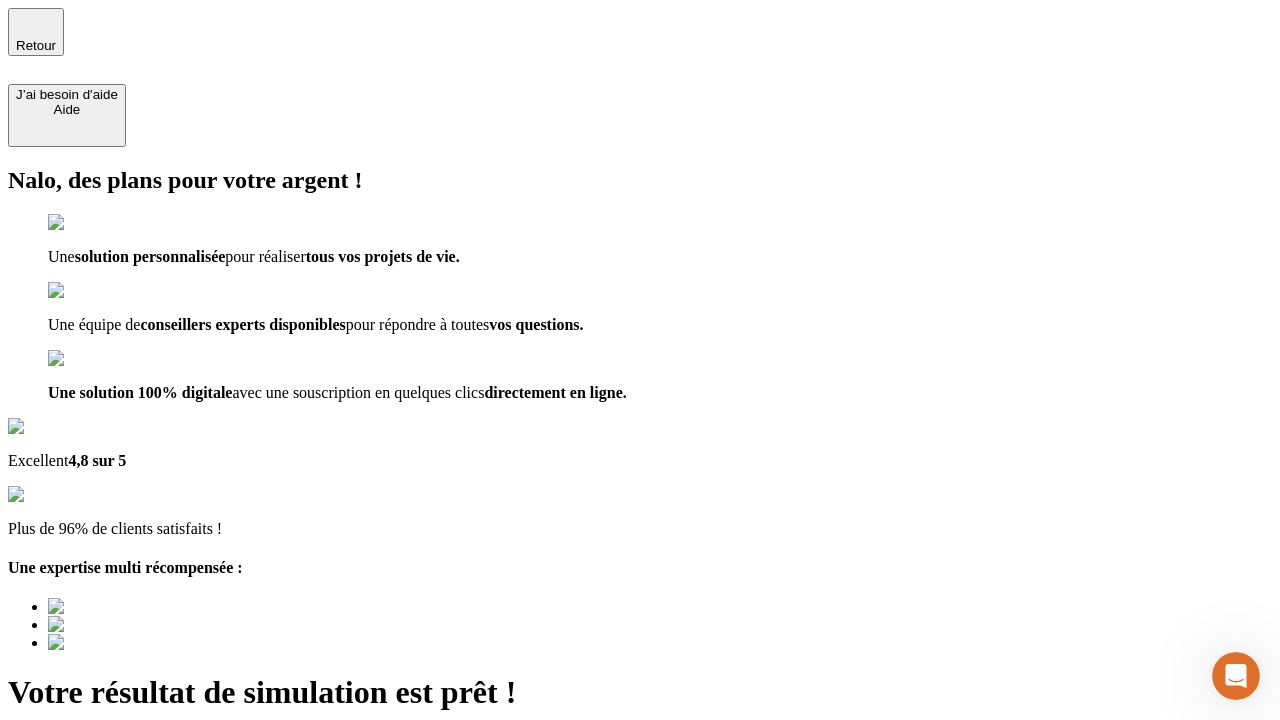 type on "[EMAIL_ADDRESS][DOMAIN_NAME]" 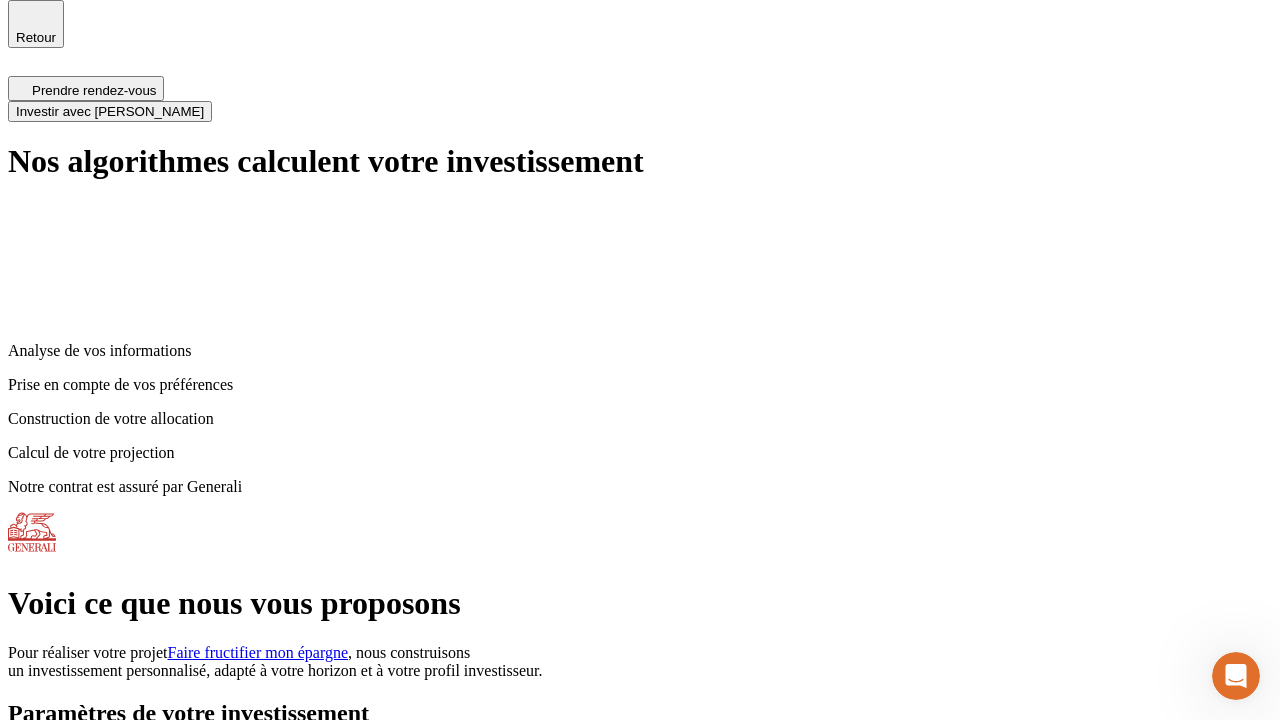 scroll, scrollTop: 0, scrollLeft: 0, axis: both 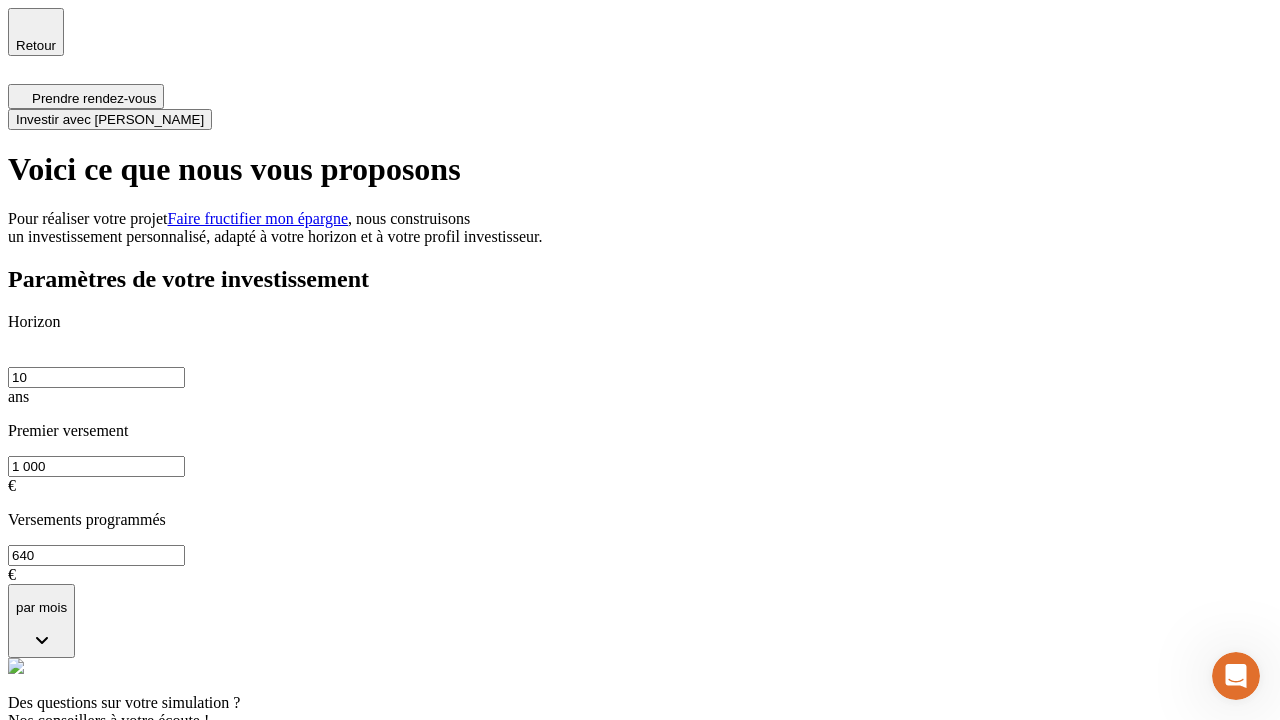click on "Investir avec [PERSON_NAME]" at bounding box center (110, 119) 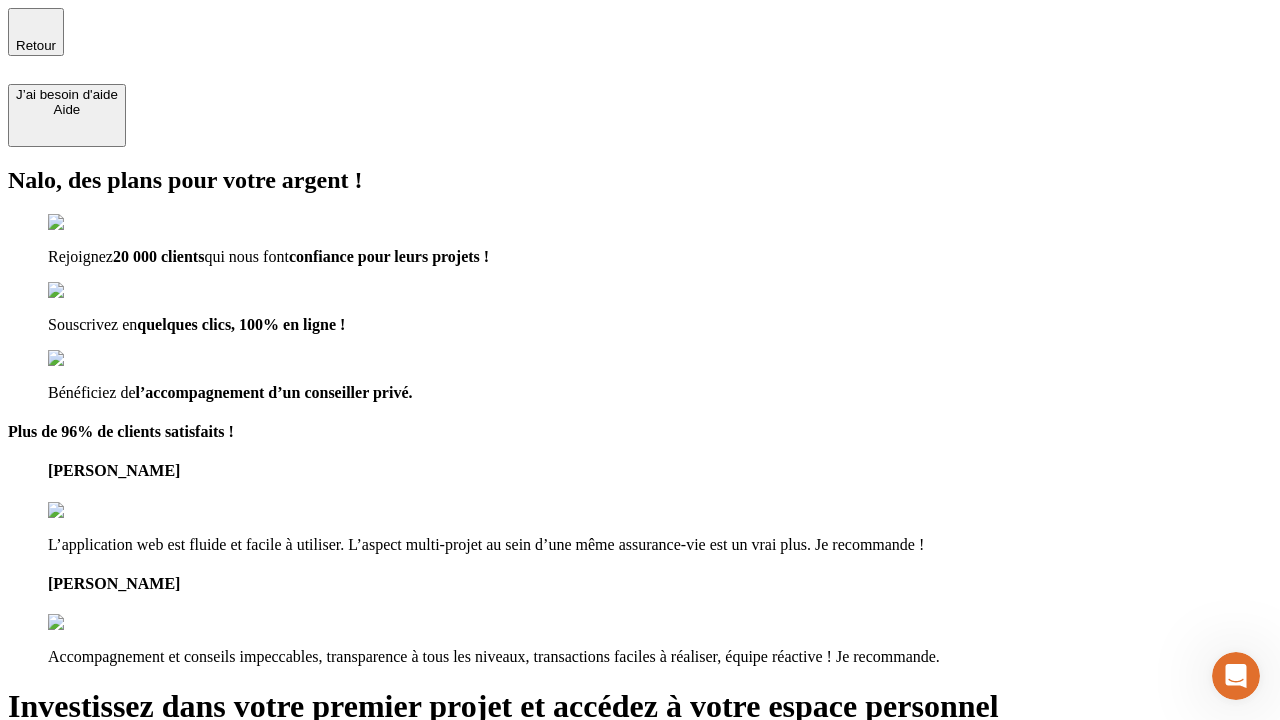 type on "[EMAIL_ADDRESS][DOMAIN_NAME]" 